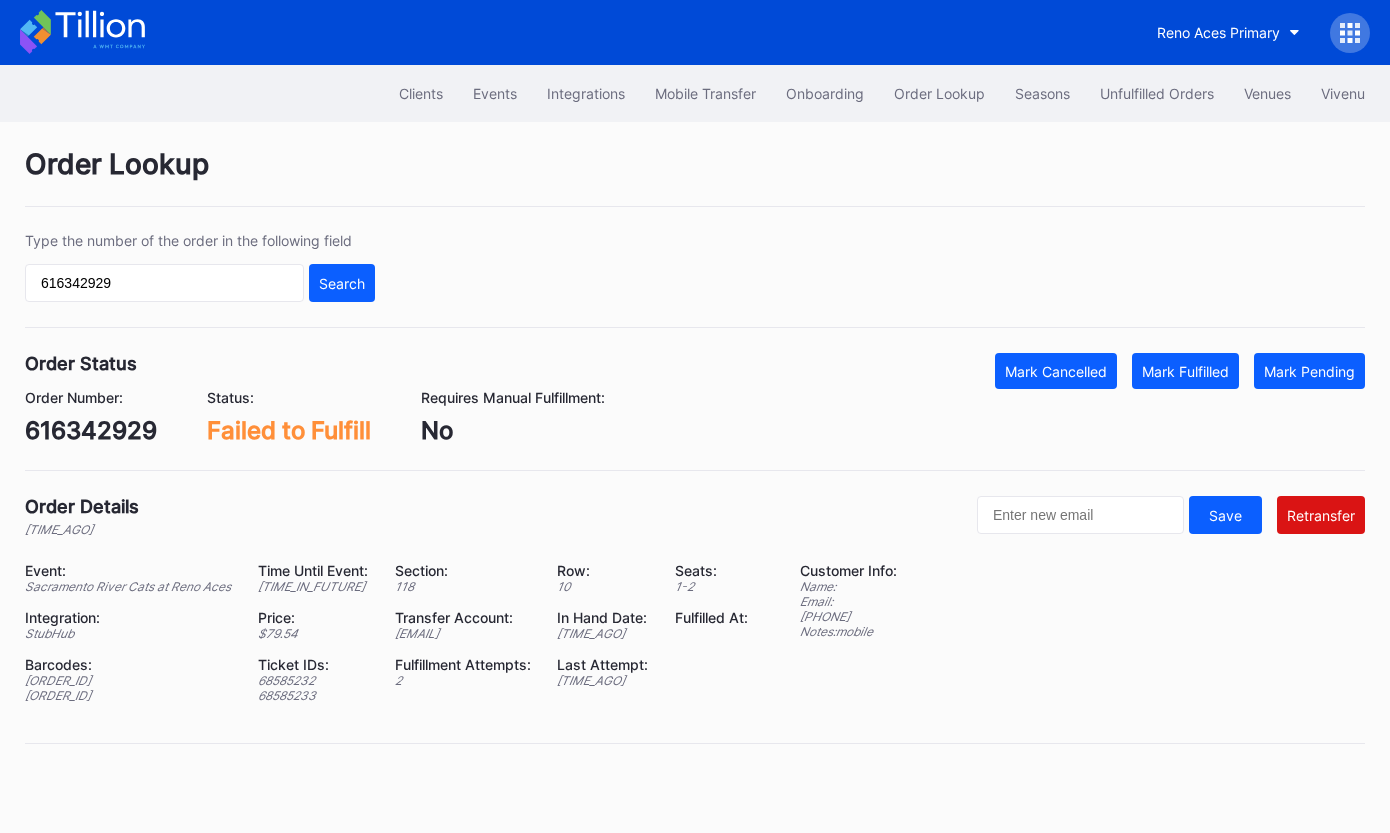 scroll, scrollTop: 0, scrollLeft: 0, axis: both 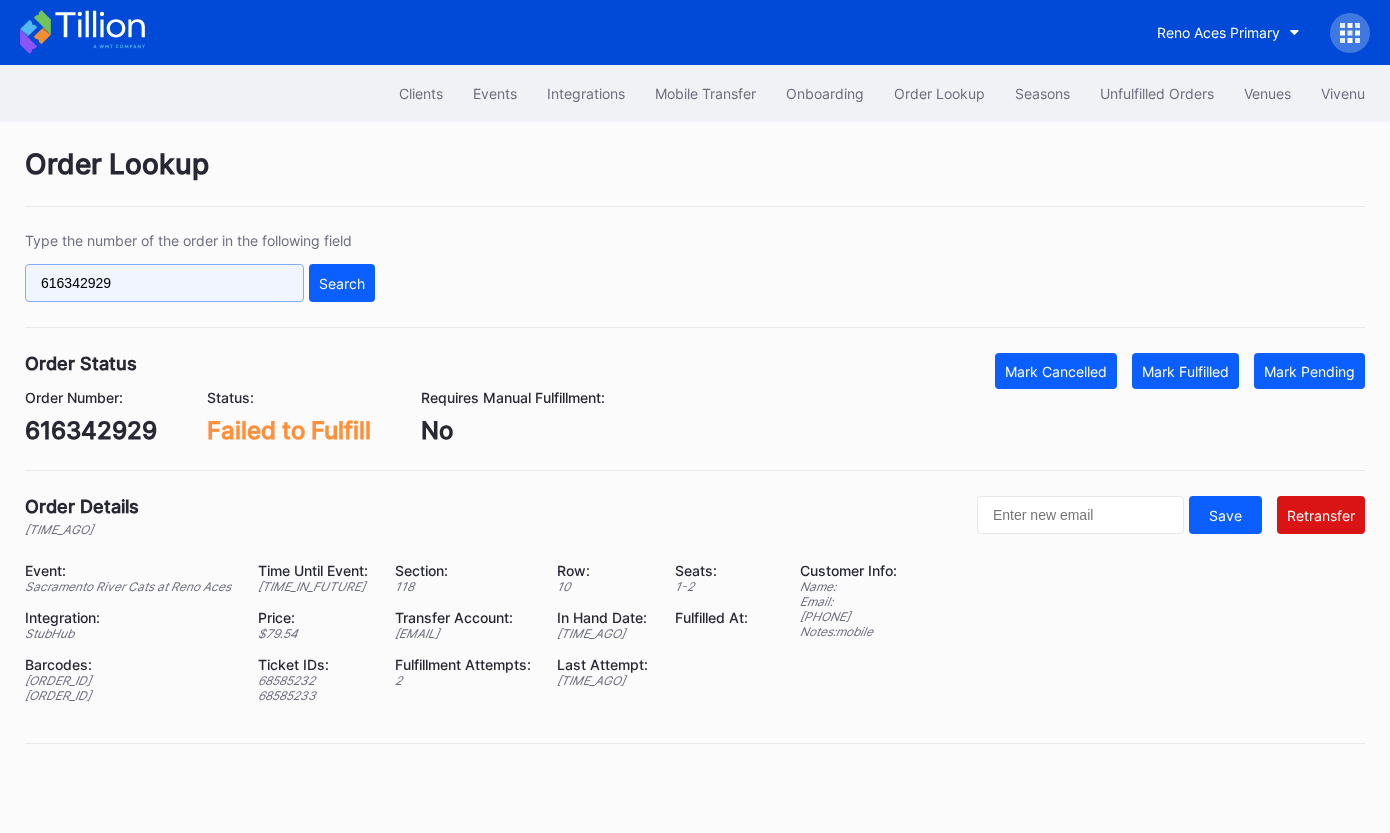 click on "616342929" at bounding box center [164, 283] 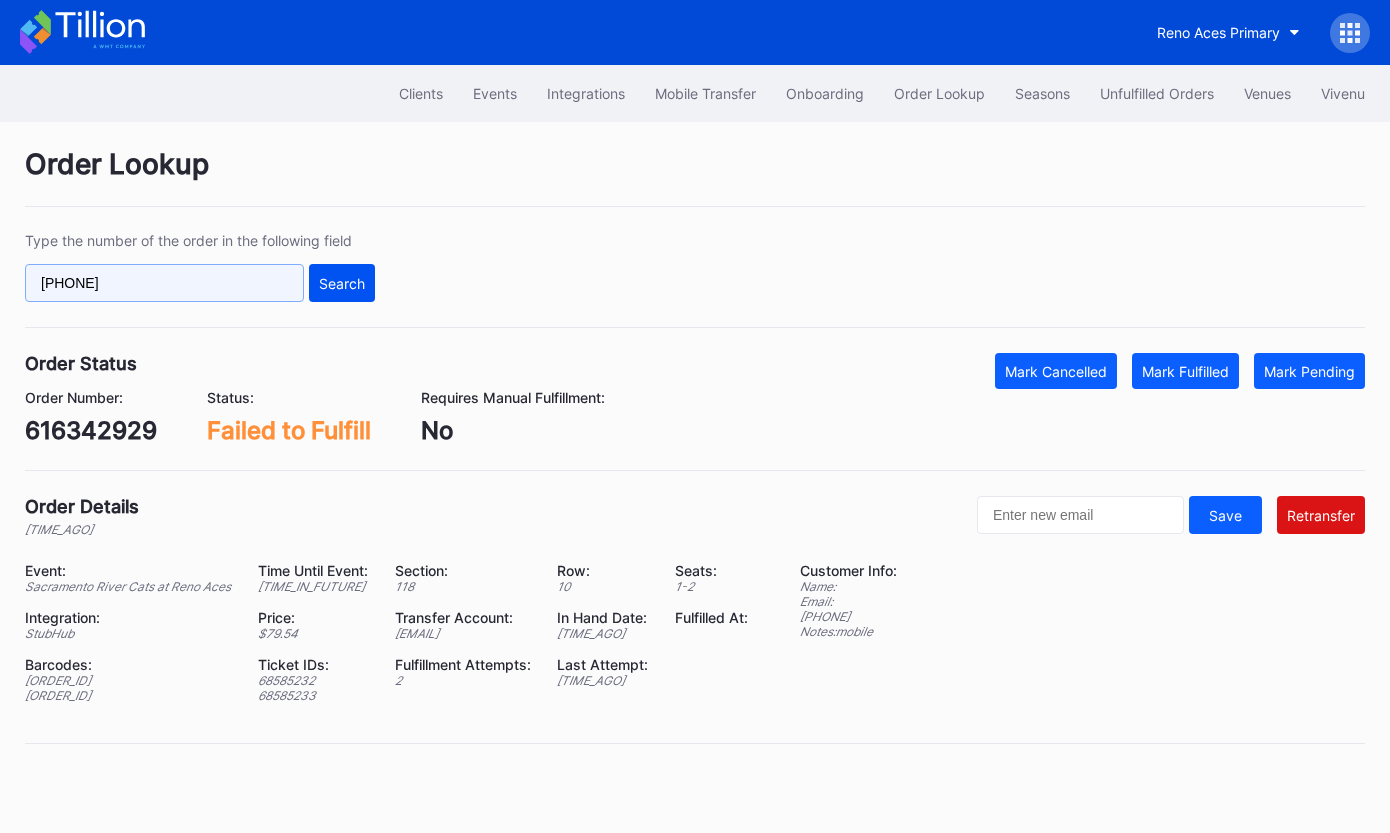 type on "616706394" 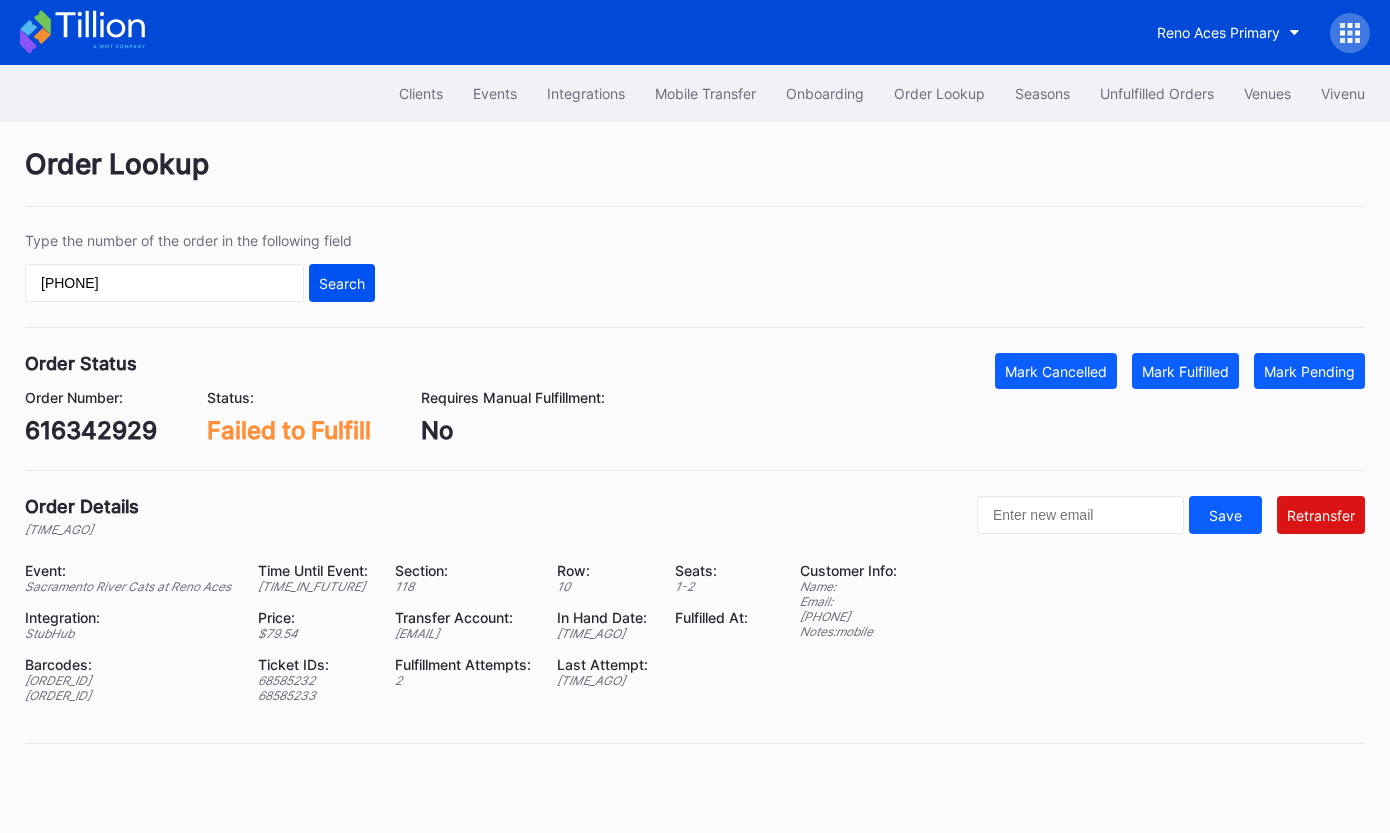 click on "Search" at bounding box center [342, 283] 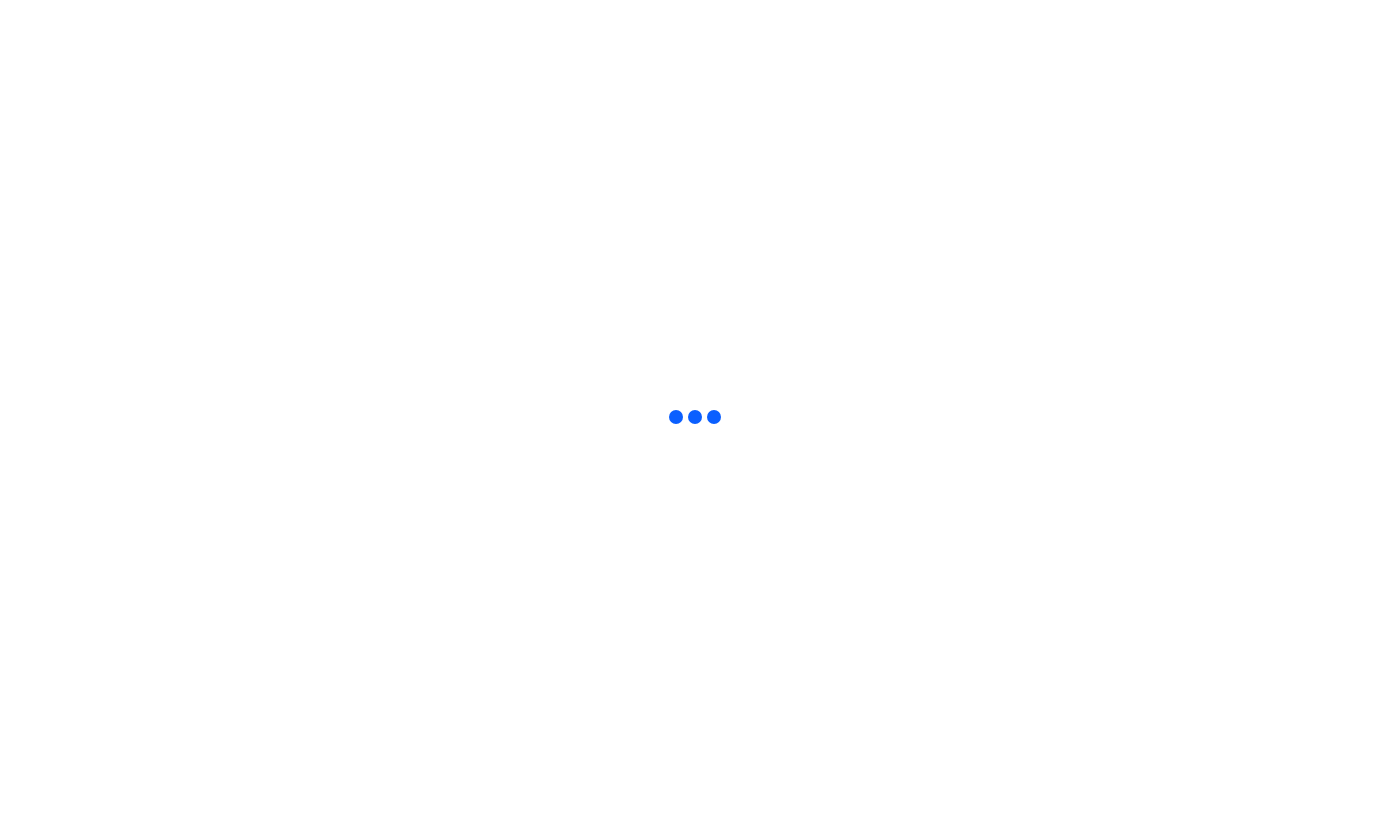 scroll, scrollTop: 0, scrollLeft: 0, axis: both 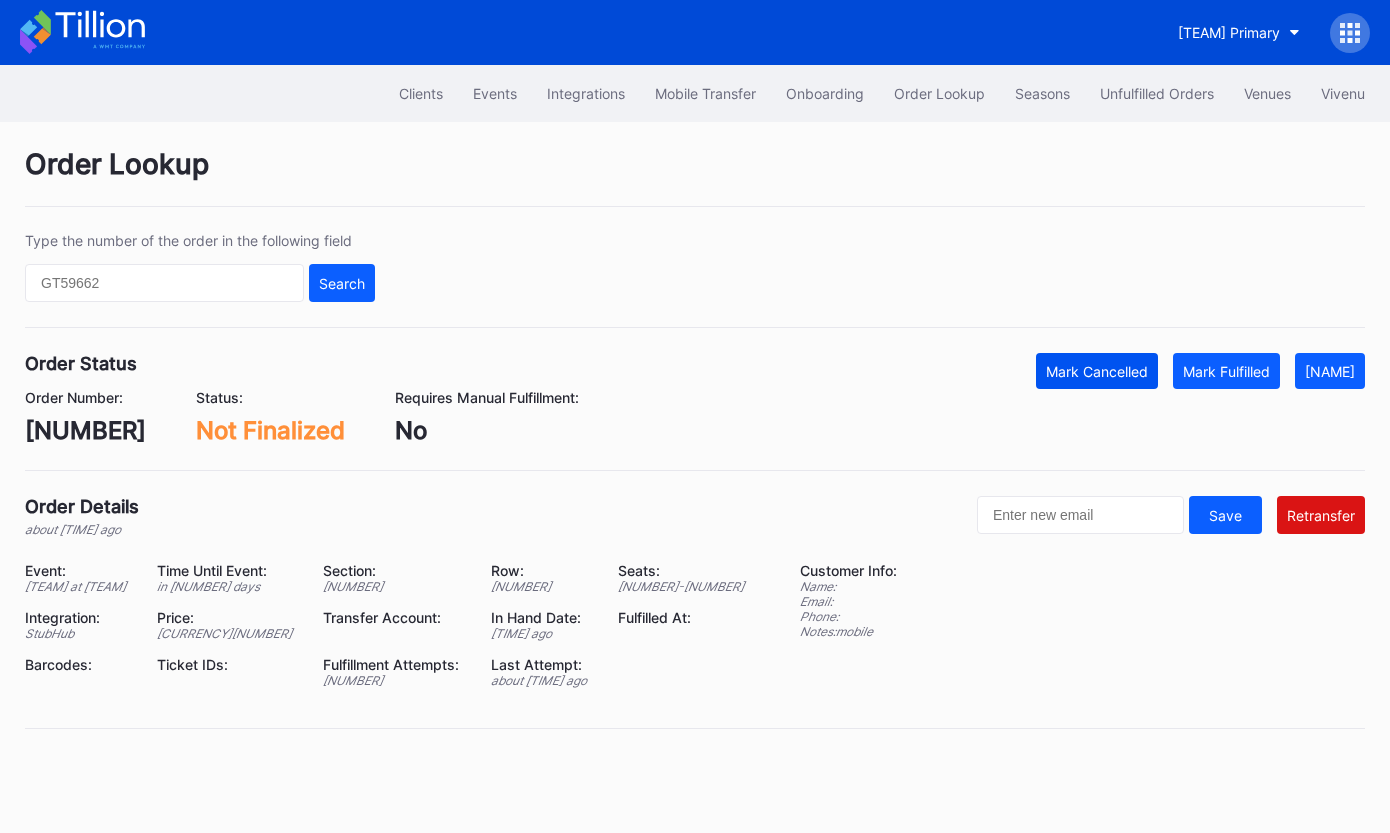 click on "Mark Cancelled" at bounding box center [1097, 371] 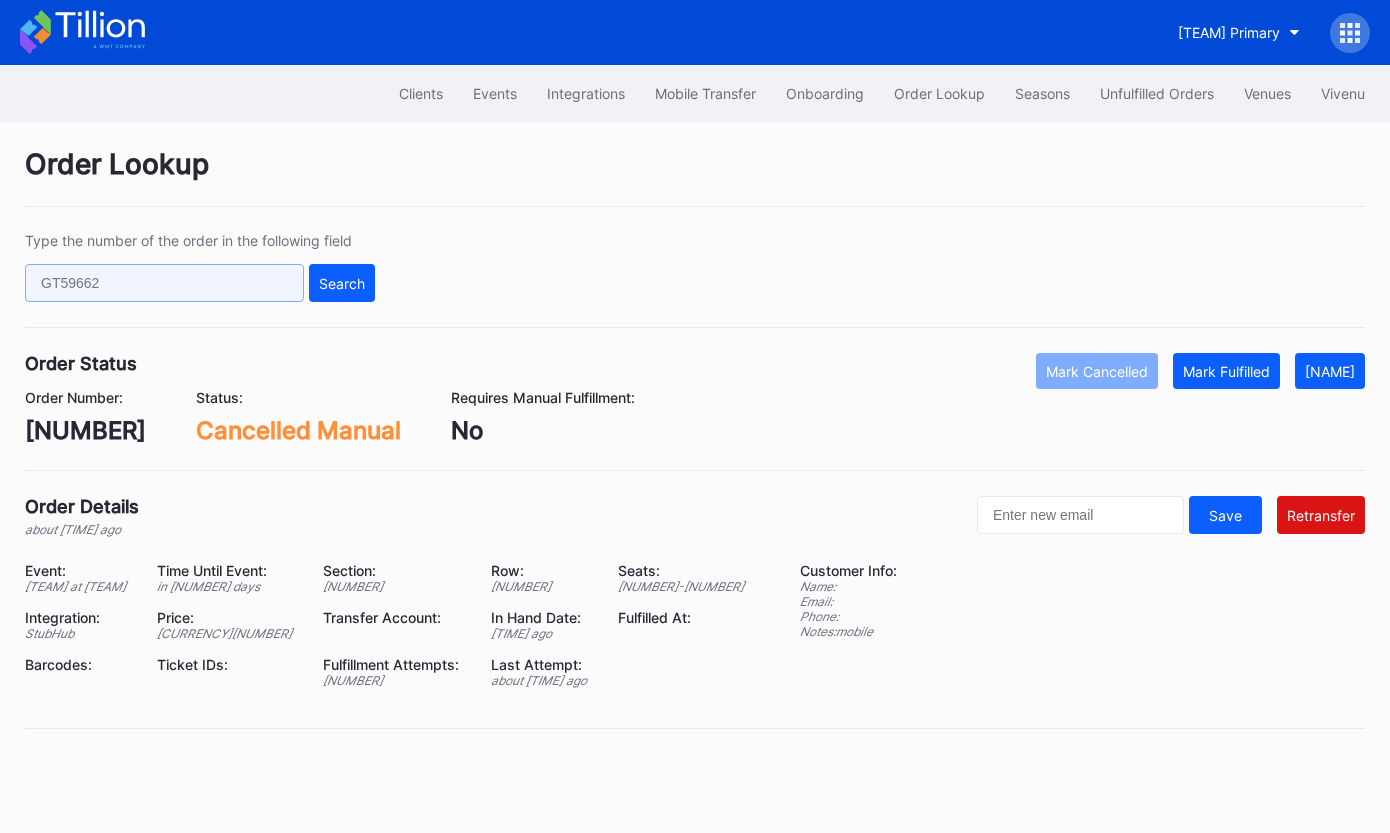 click at bounding box center [164, 283] 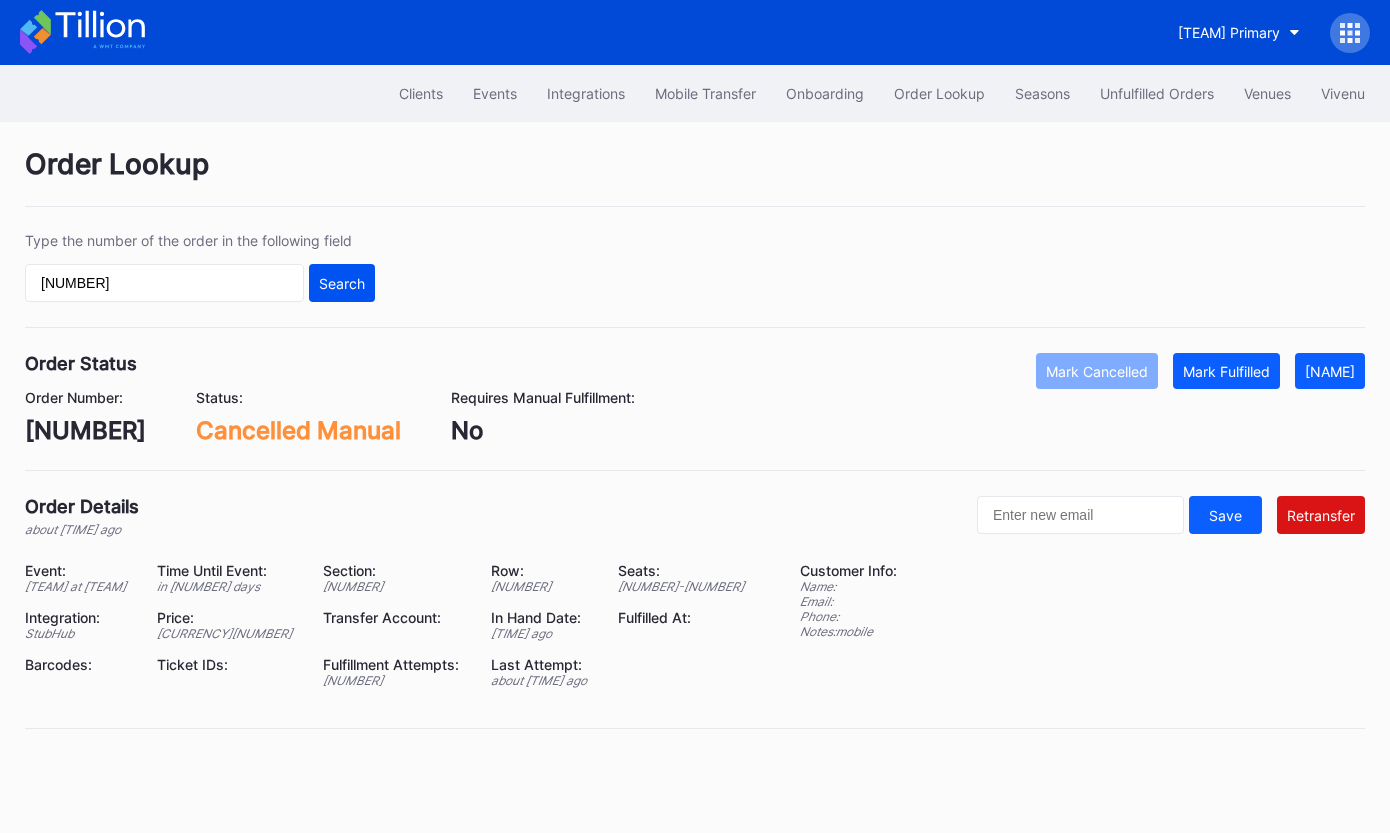 click on "Search" at bounding box center [342, 283] 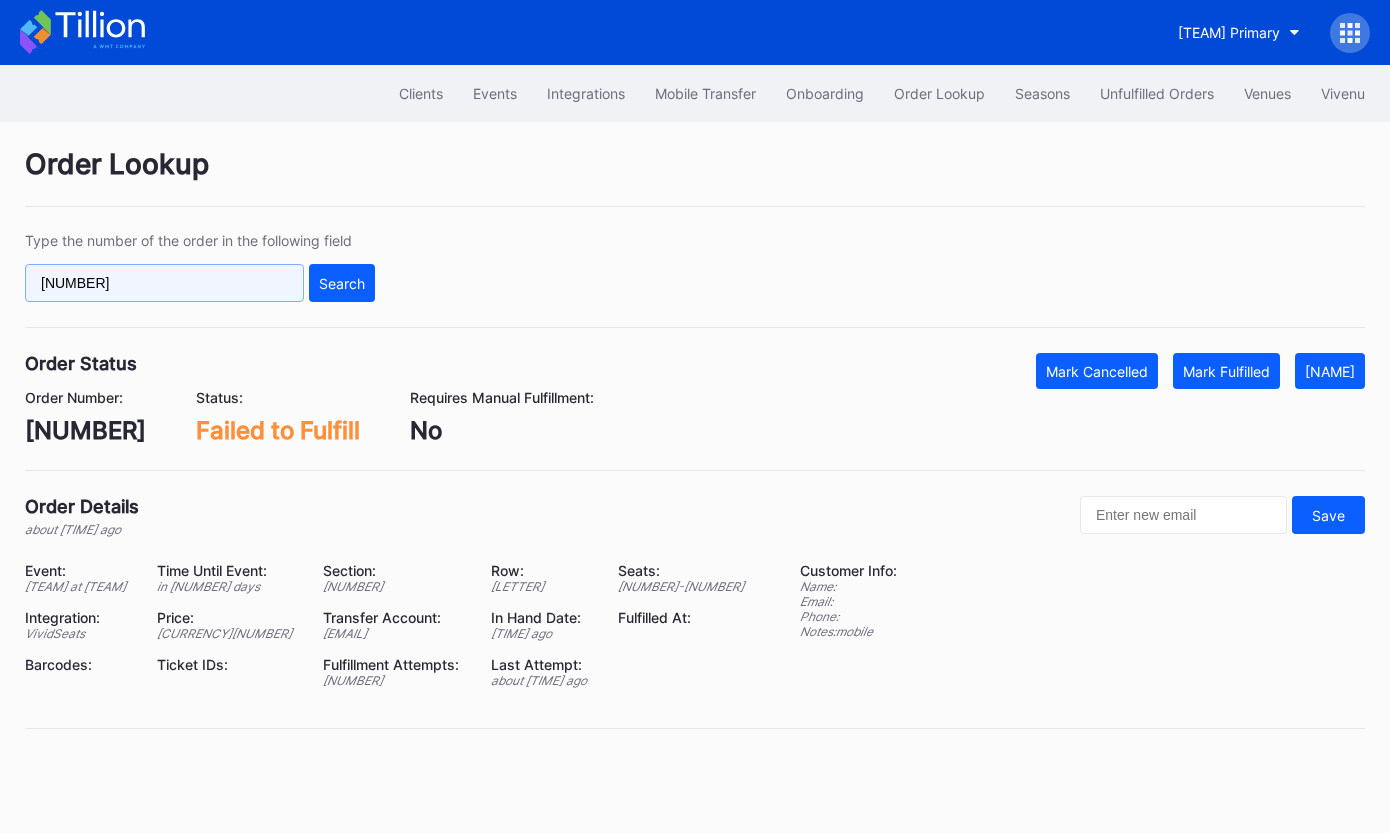 click on "74225715" at bounding box center [164, 283] 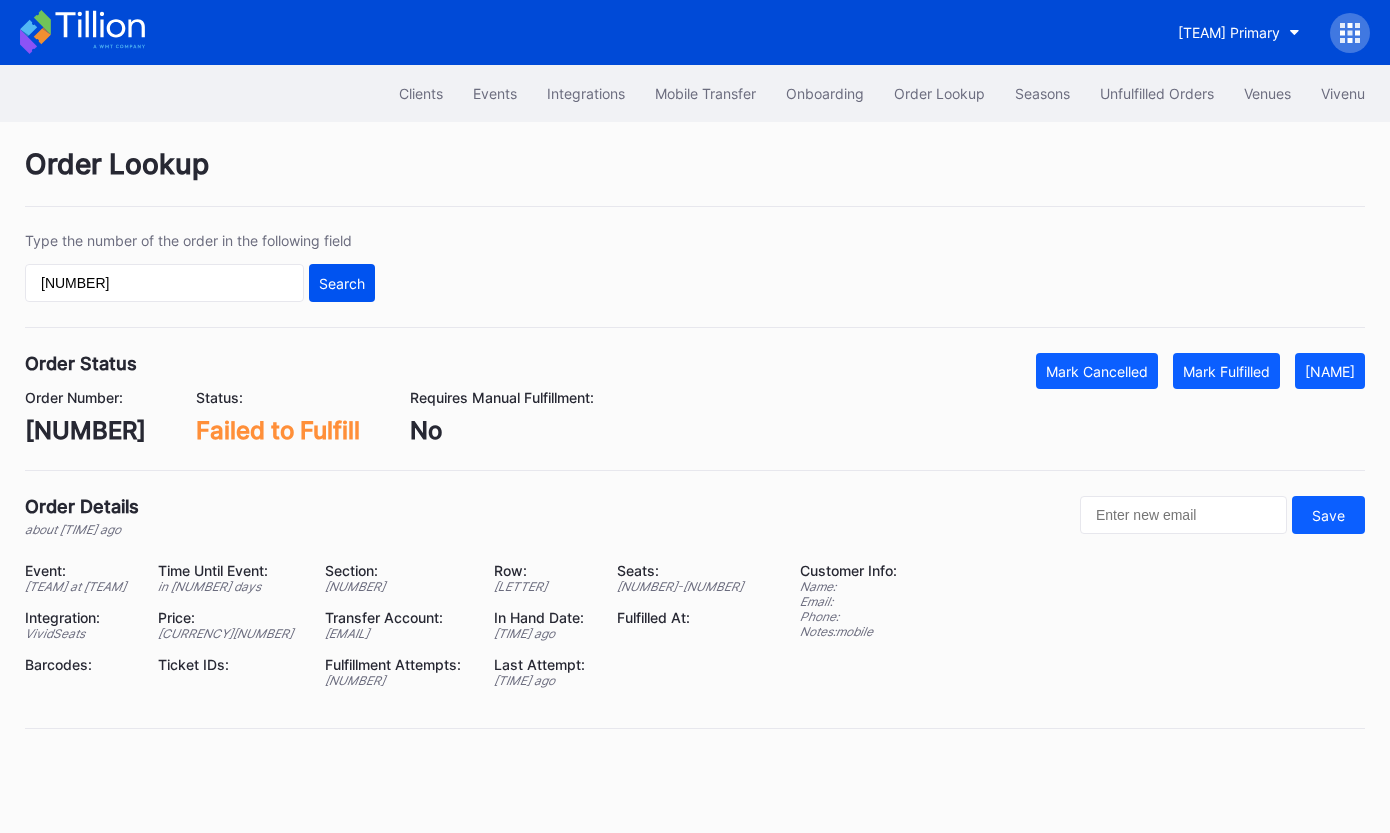 click on "Search" at bounding box center (342, 283) 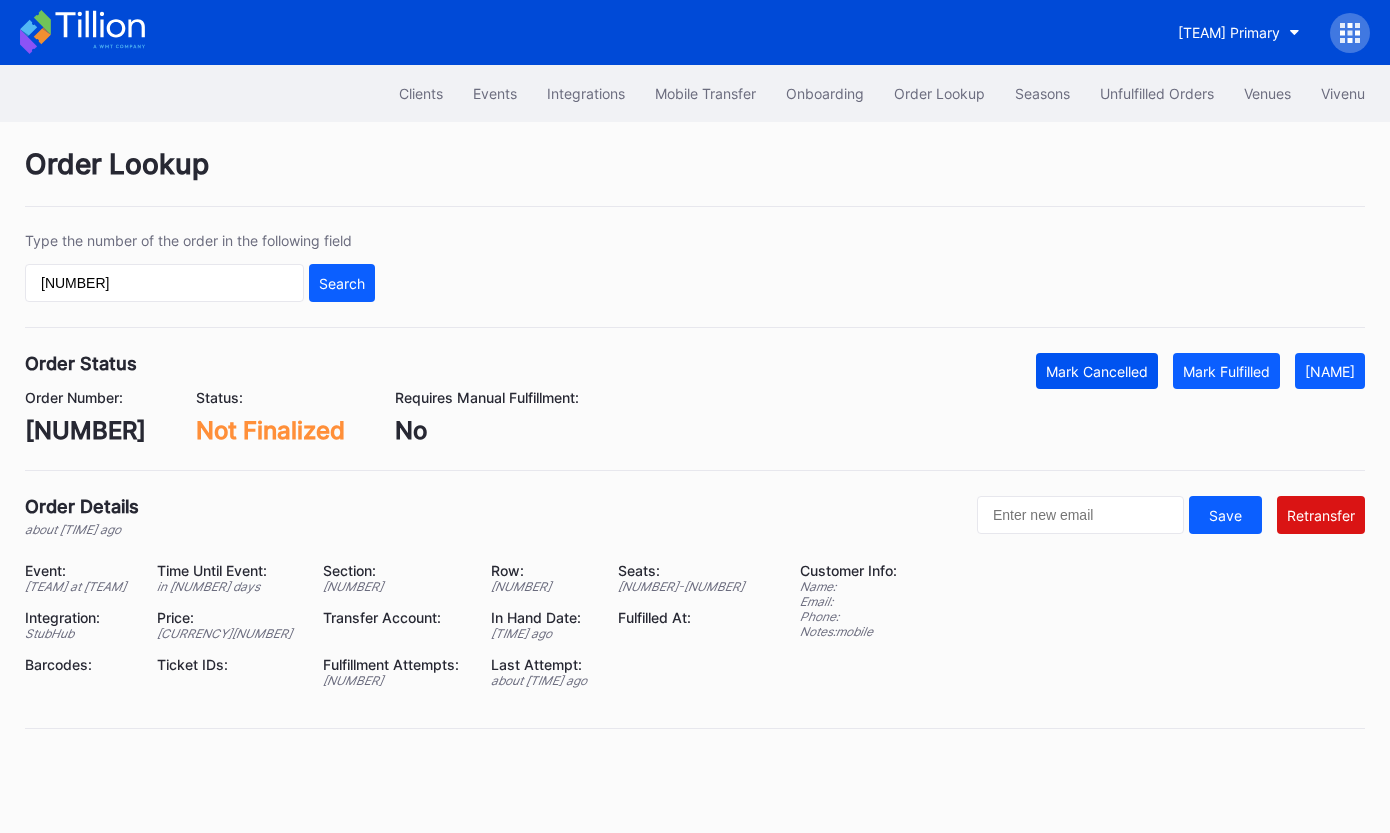 click on "[ACTION]" at bounding box center [1097, 371] 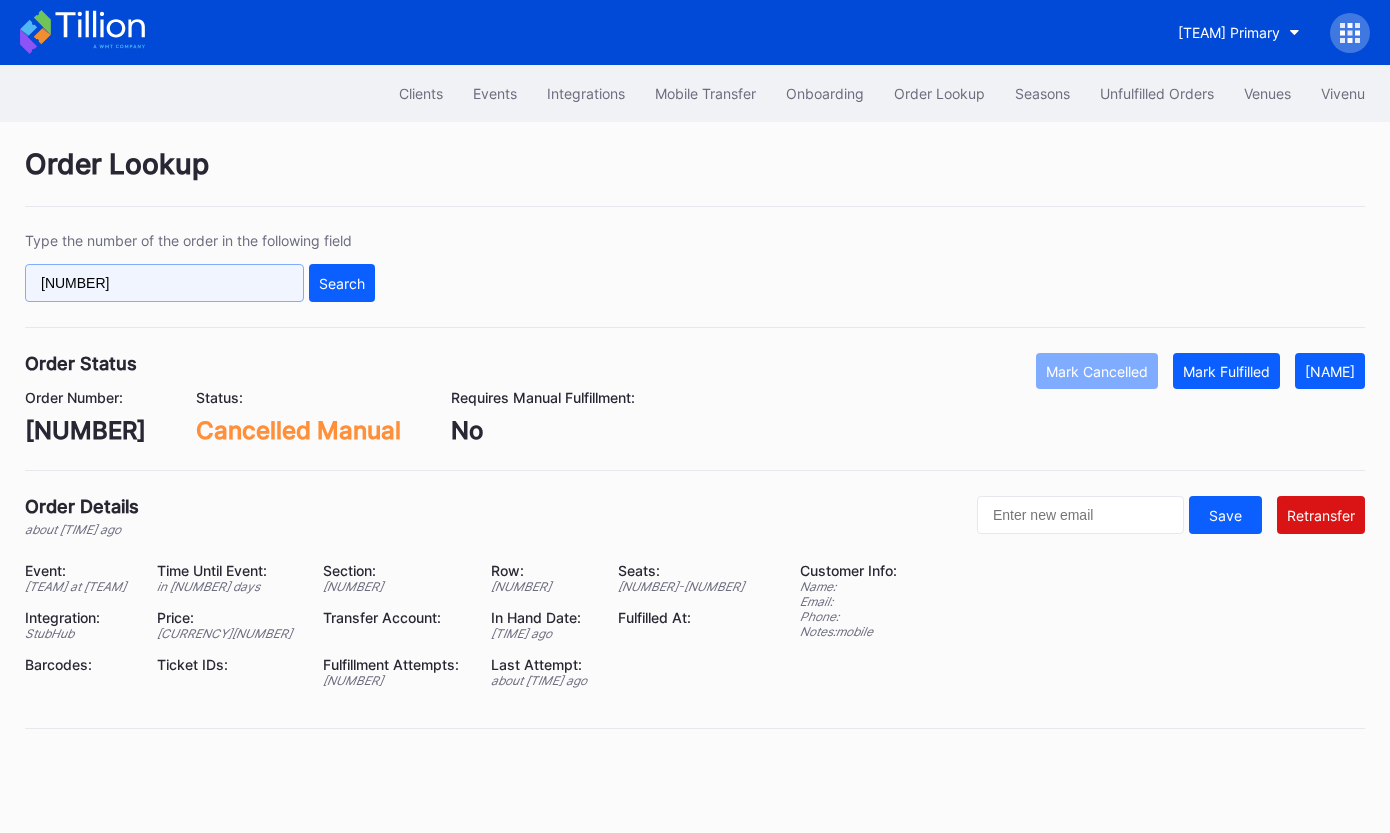 click on "616702936" at bounding box center [164, 283] 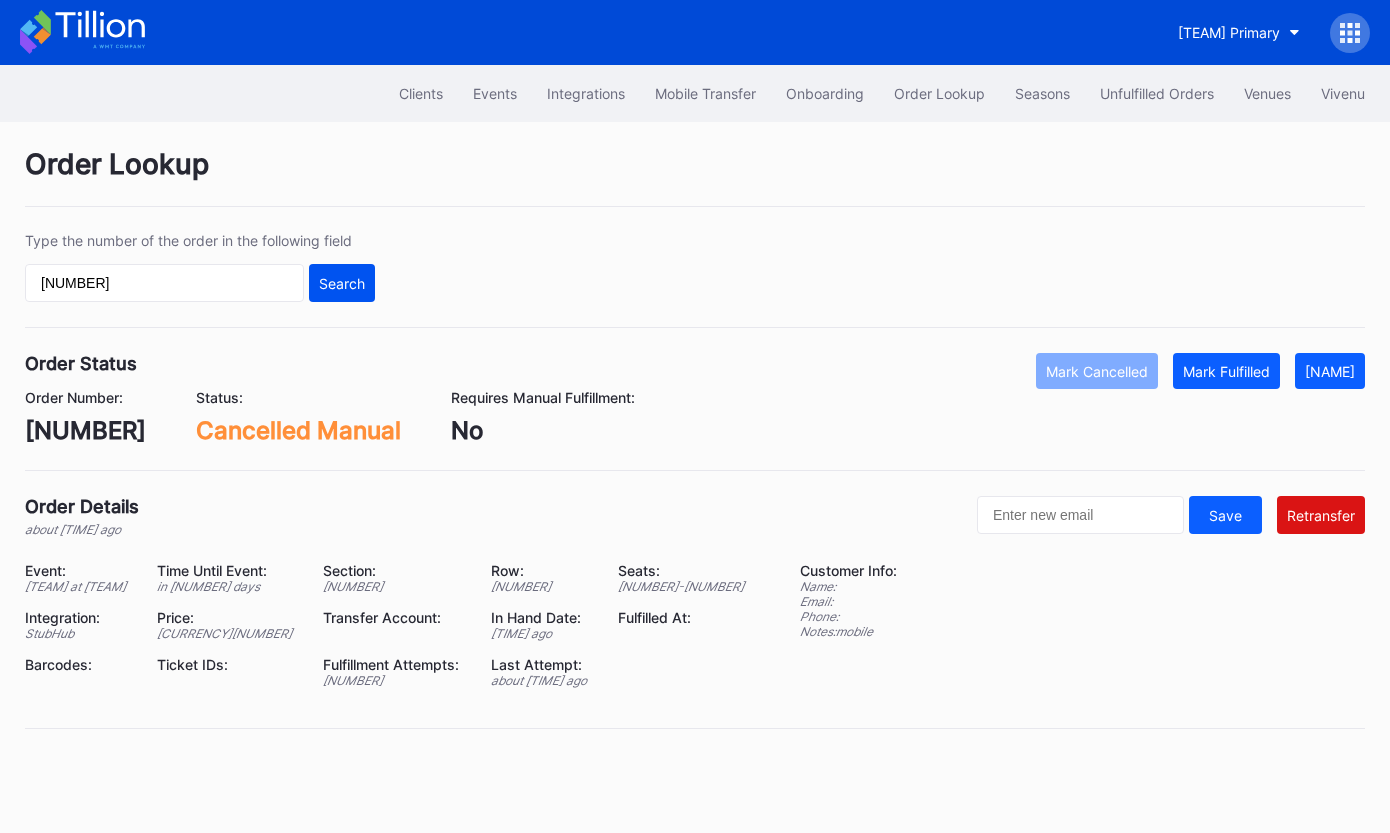 click on "Search" at bounding box center [342, 283] 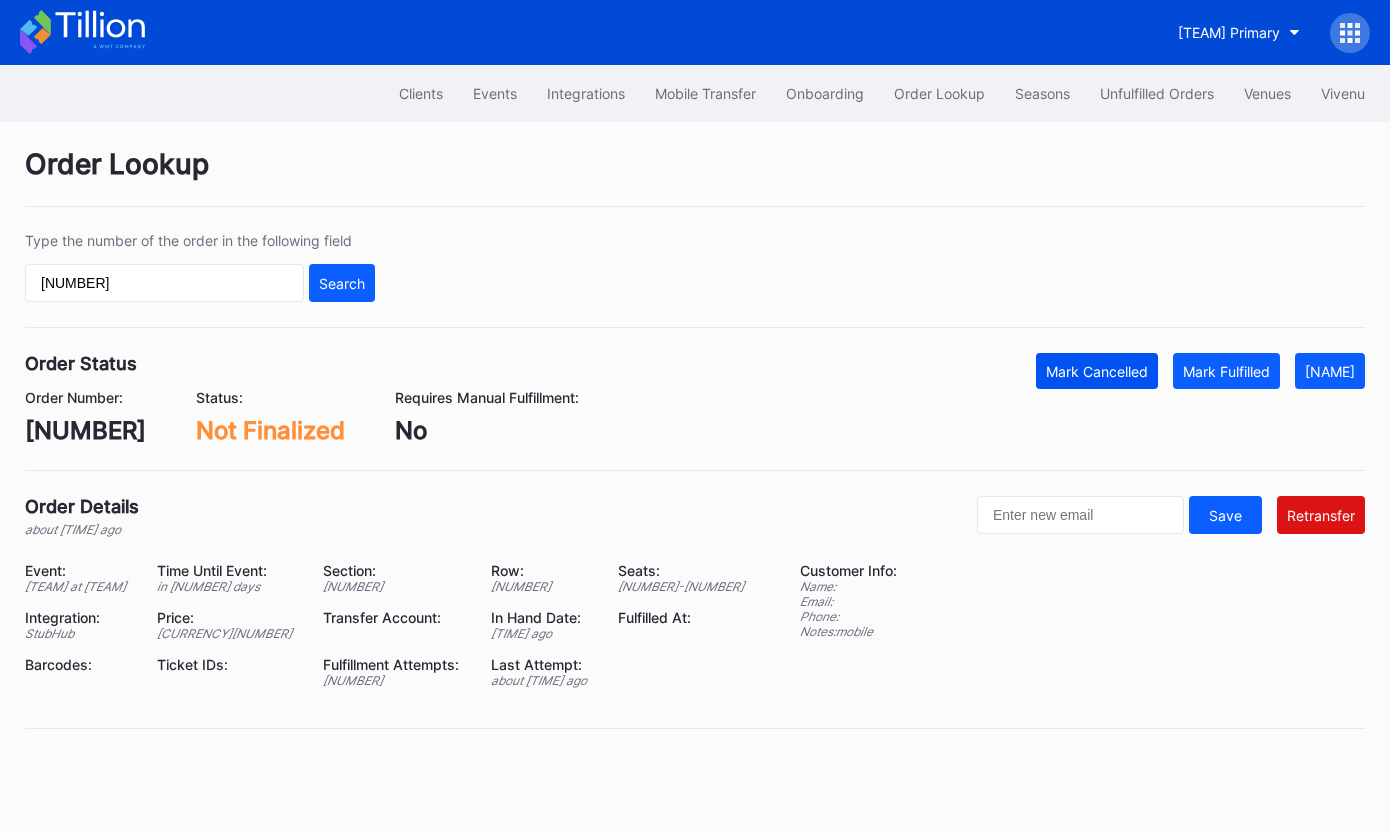 click on "[ACTION]" at bounding box center (1097, 371) 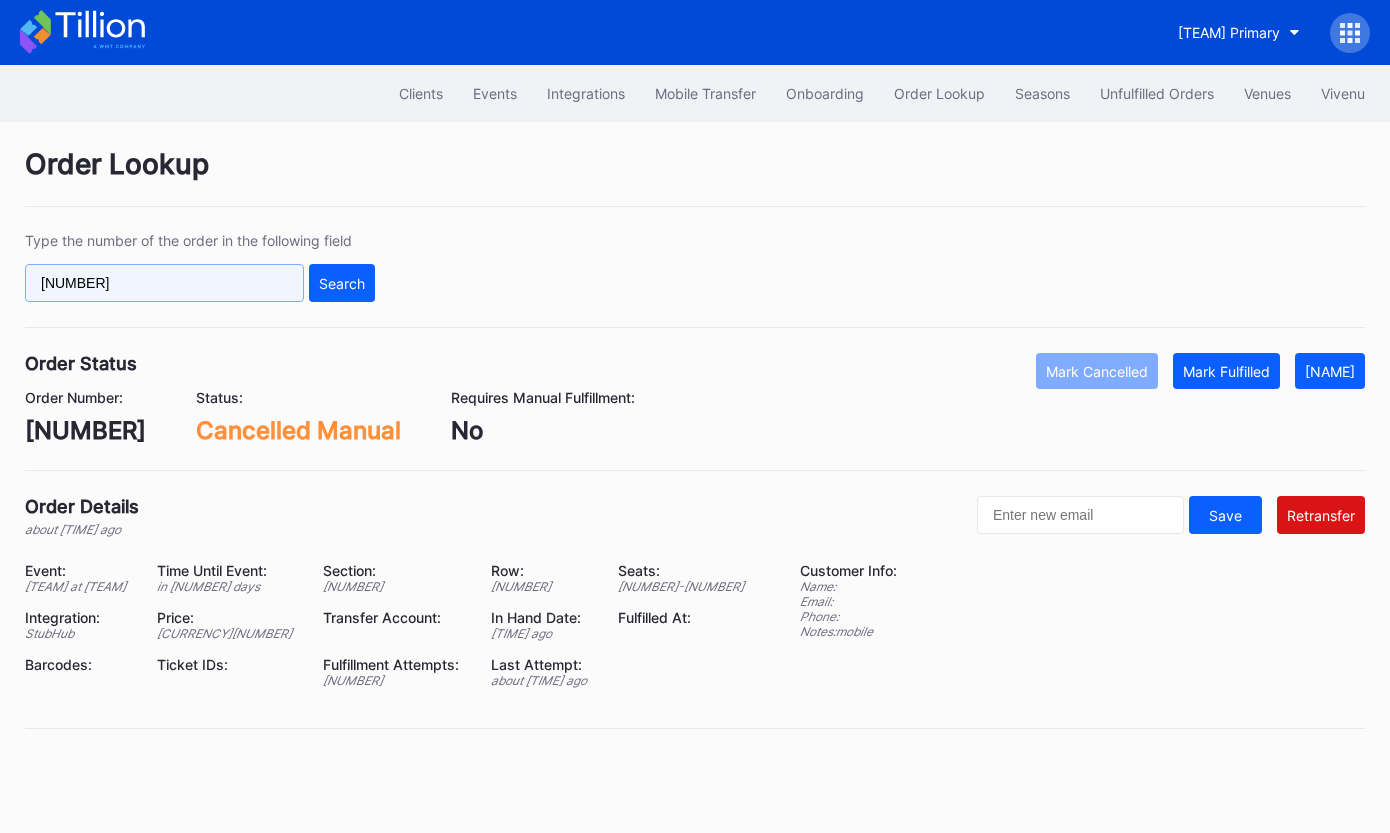 click on "616698109" at bounding box center [164, 283] 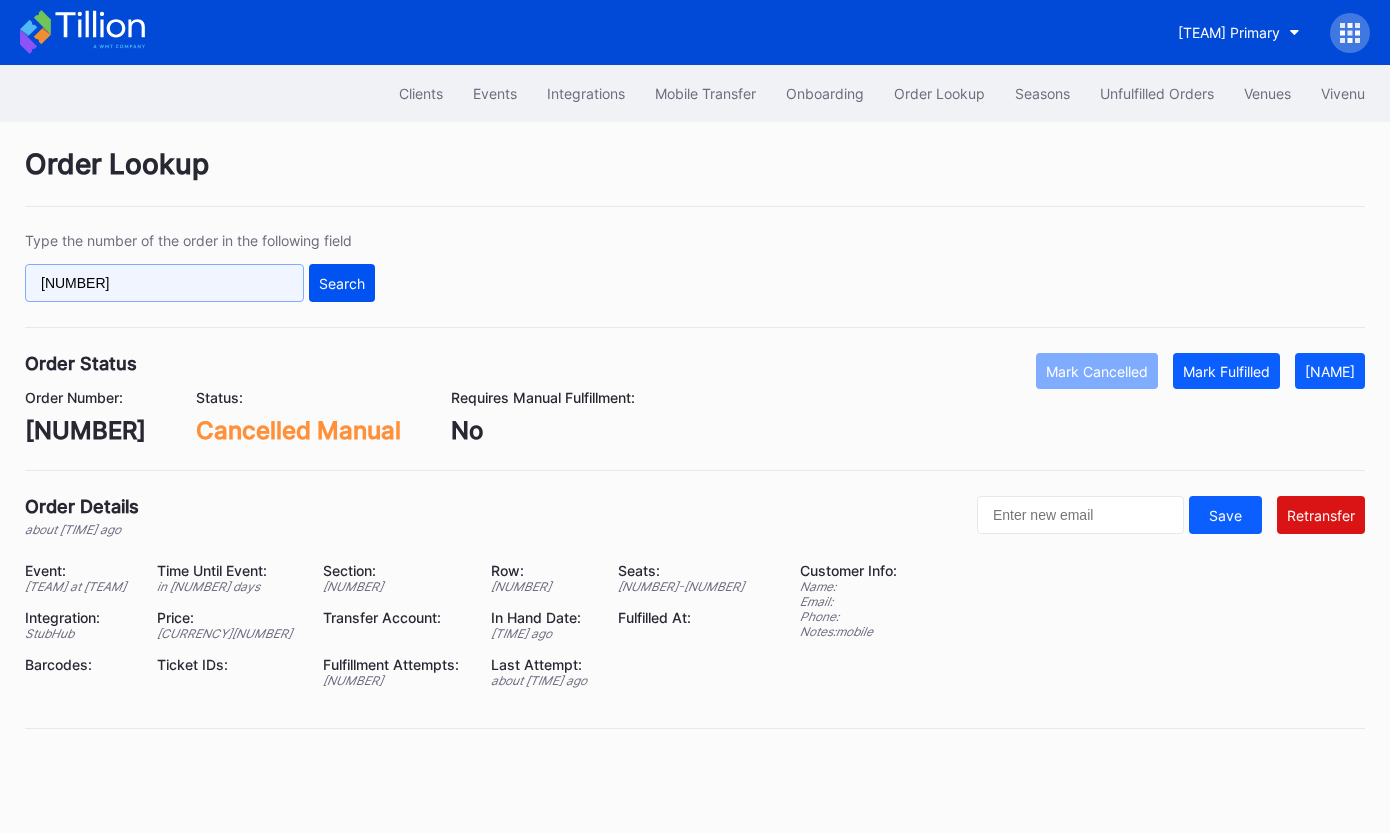 type on "616679159" 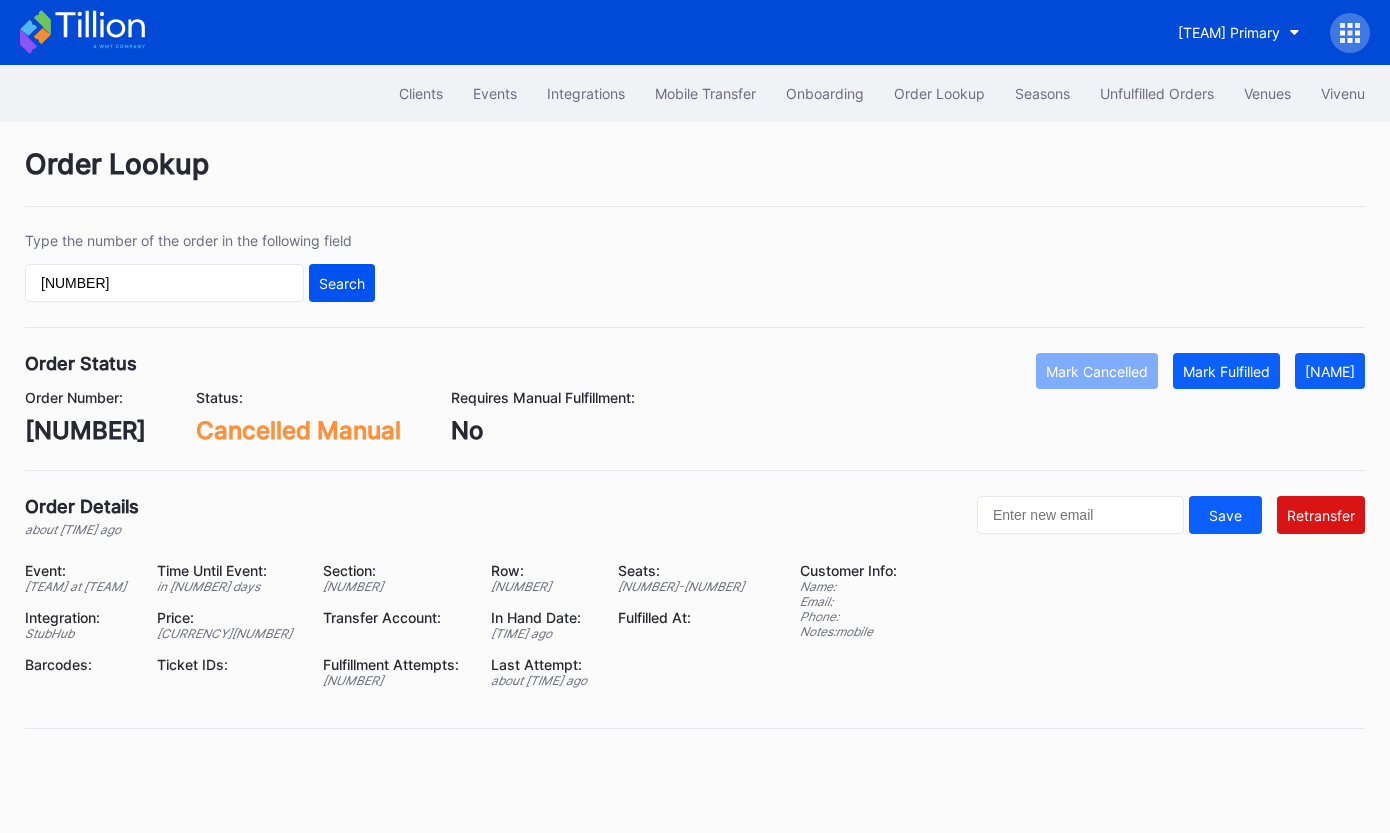click on "Search" at bounding box center [342, 283] 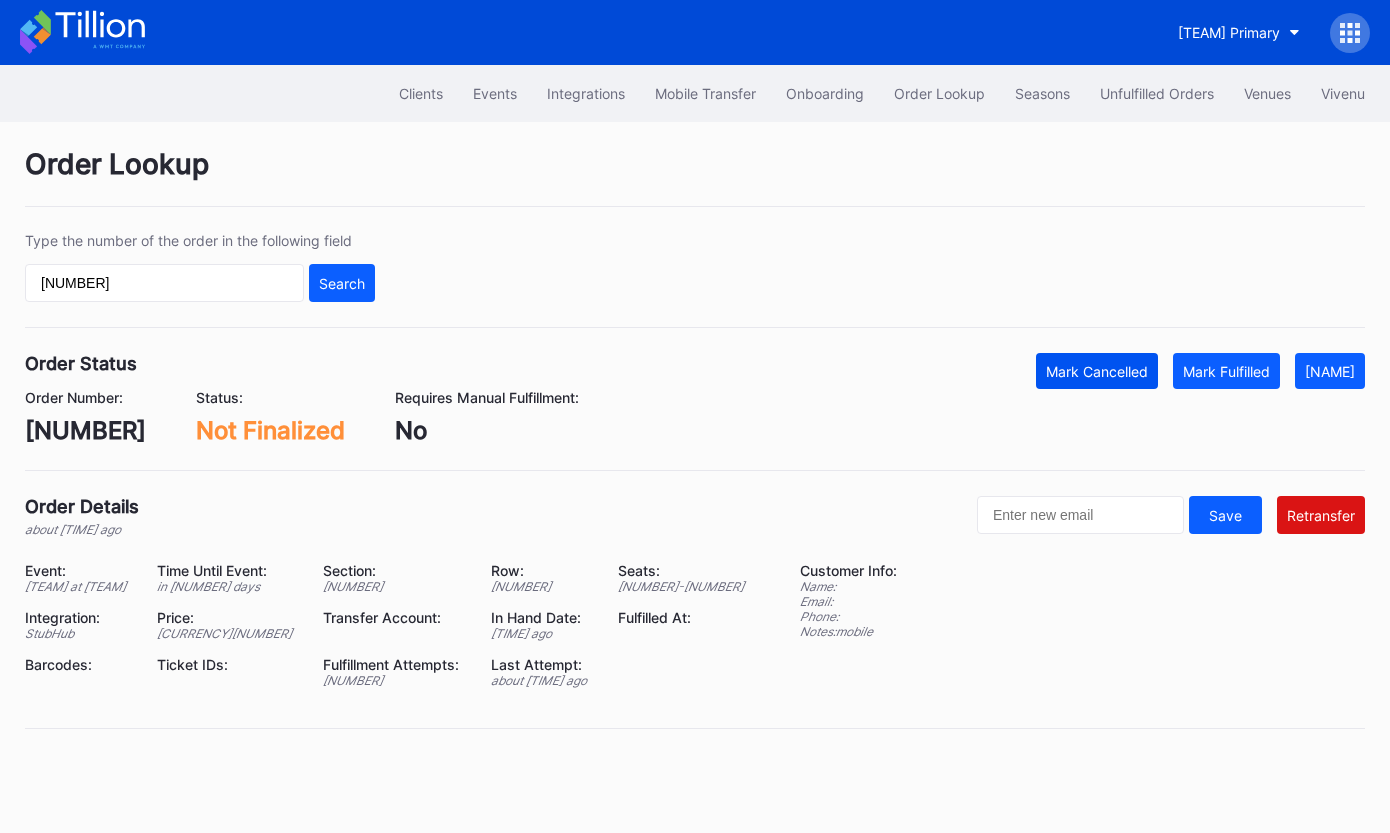click on "[ACTION]" at bounding box center [1097, 371] 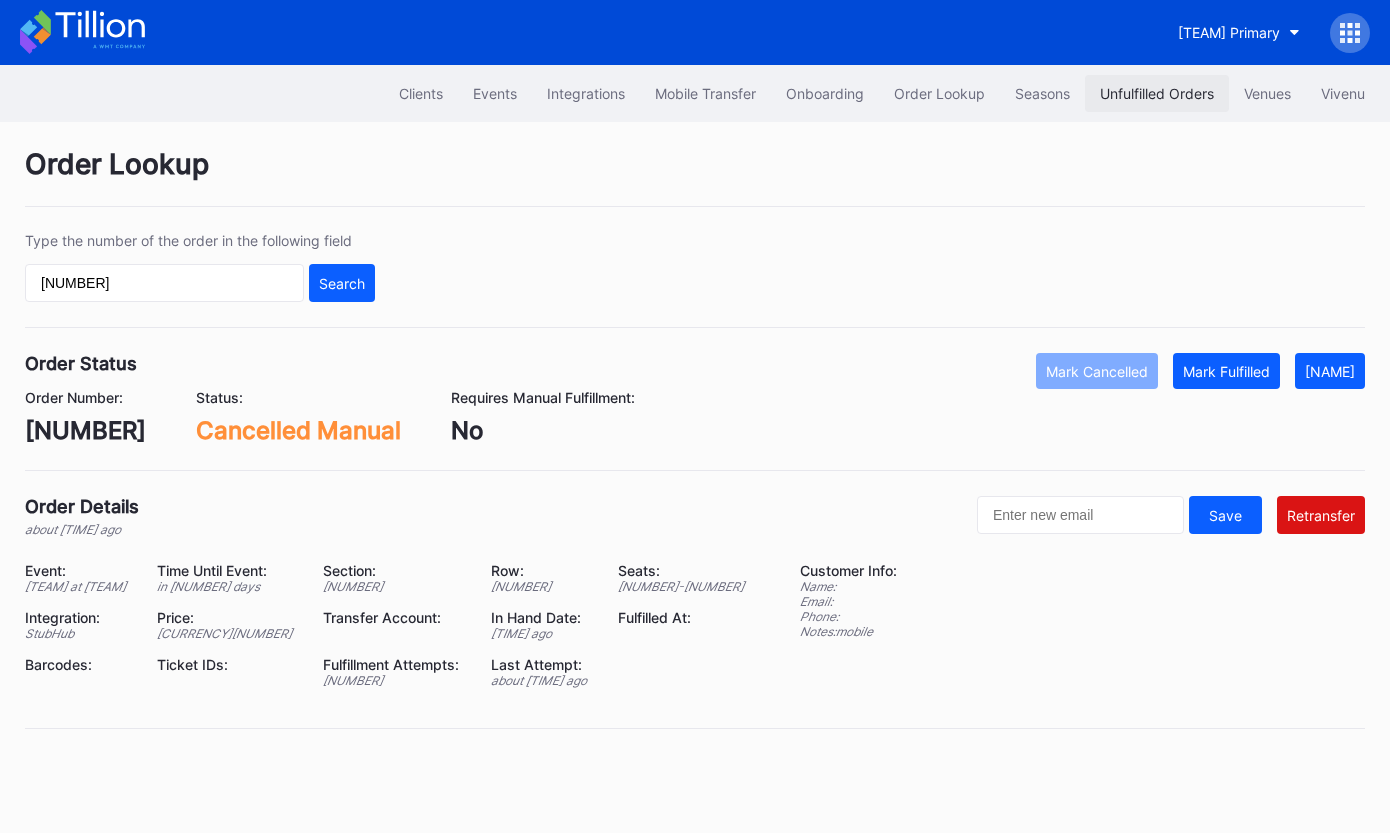 click on "Unfulfilled Orders" at bounding box center (1157, 93) 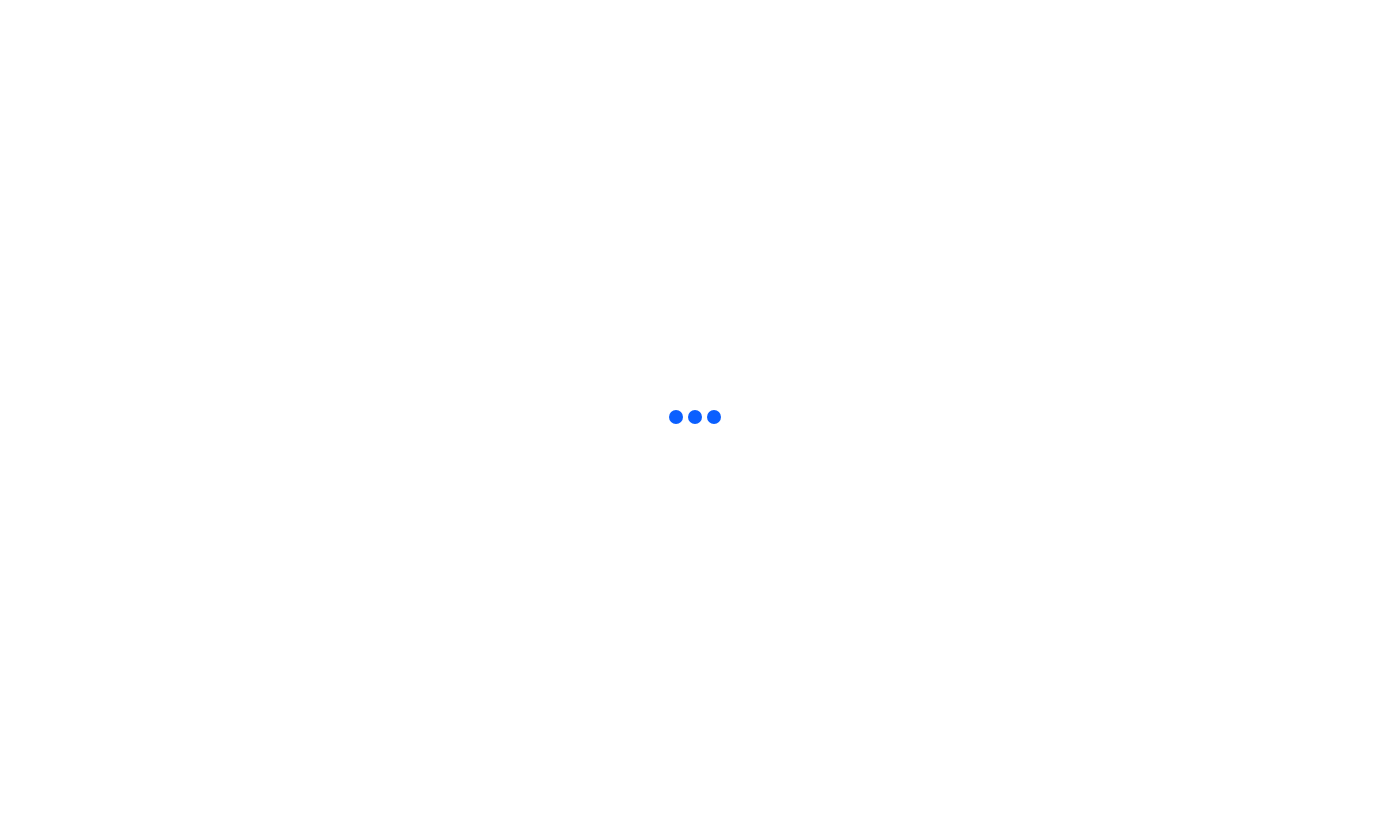 scroll, scrollTop: 0, scrollLeft: 0, axis: both 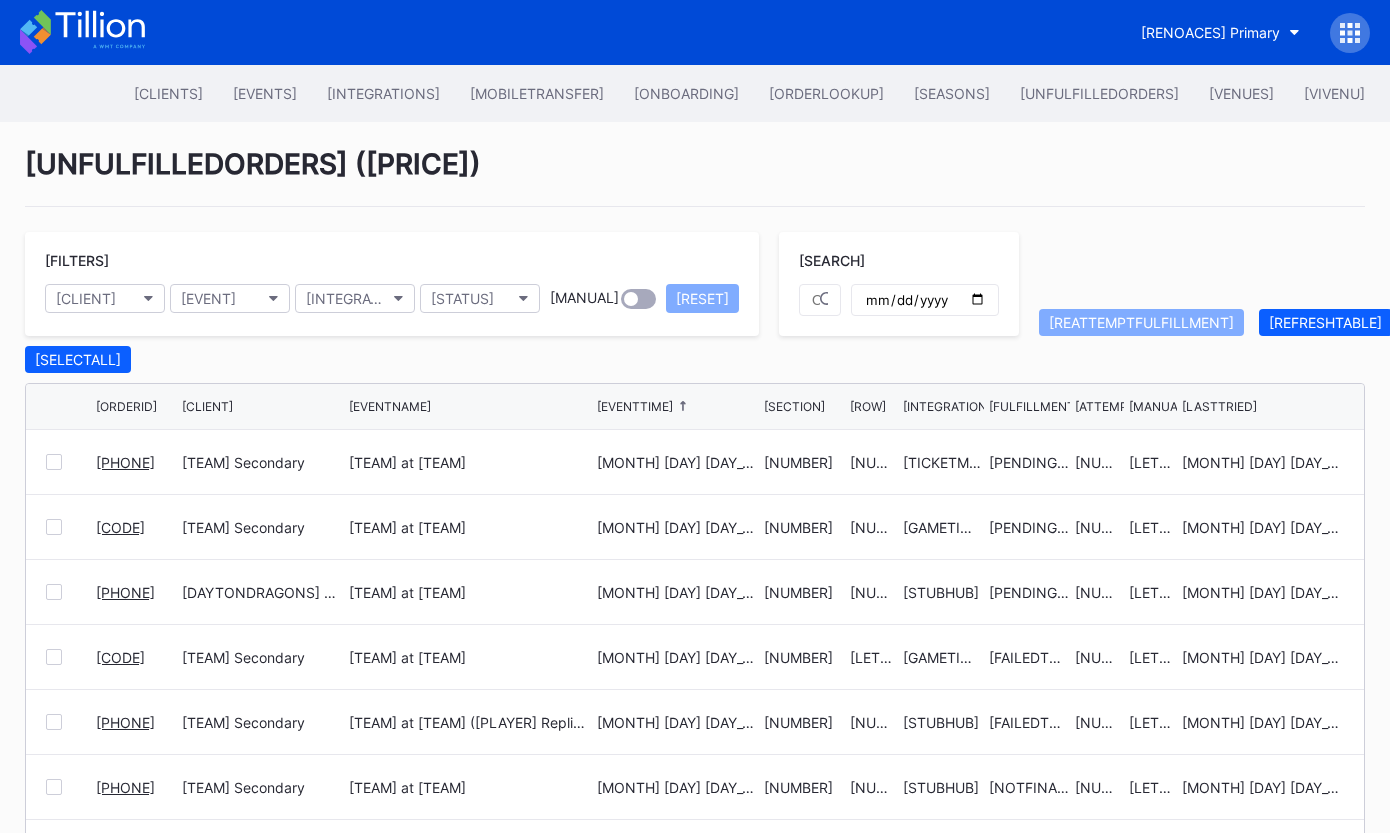 click on "Client" at bounding box center (105, 298) 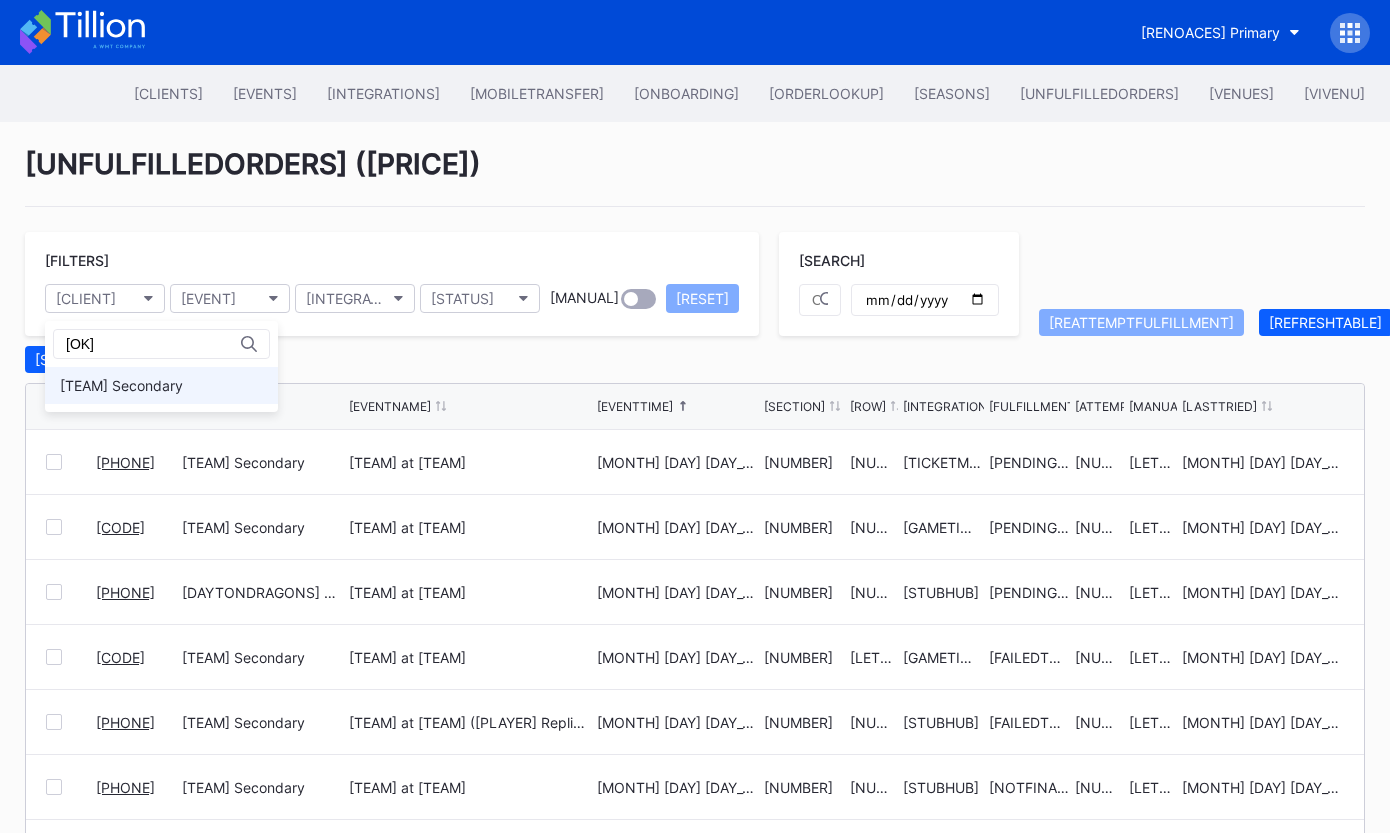 type on "ok" 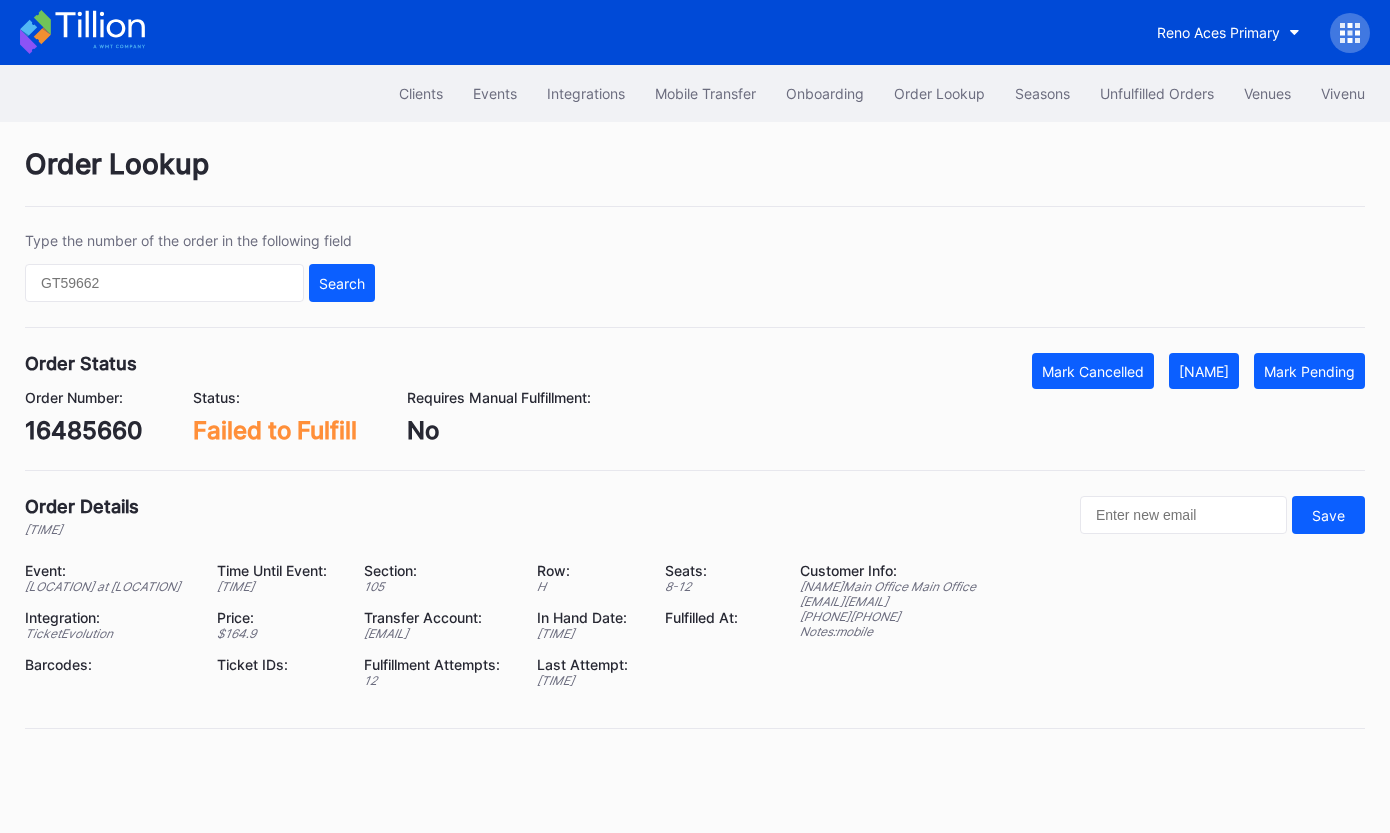 scroll, scrollTop: 0, scrollLeft: 0, axis: both 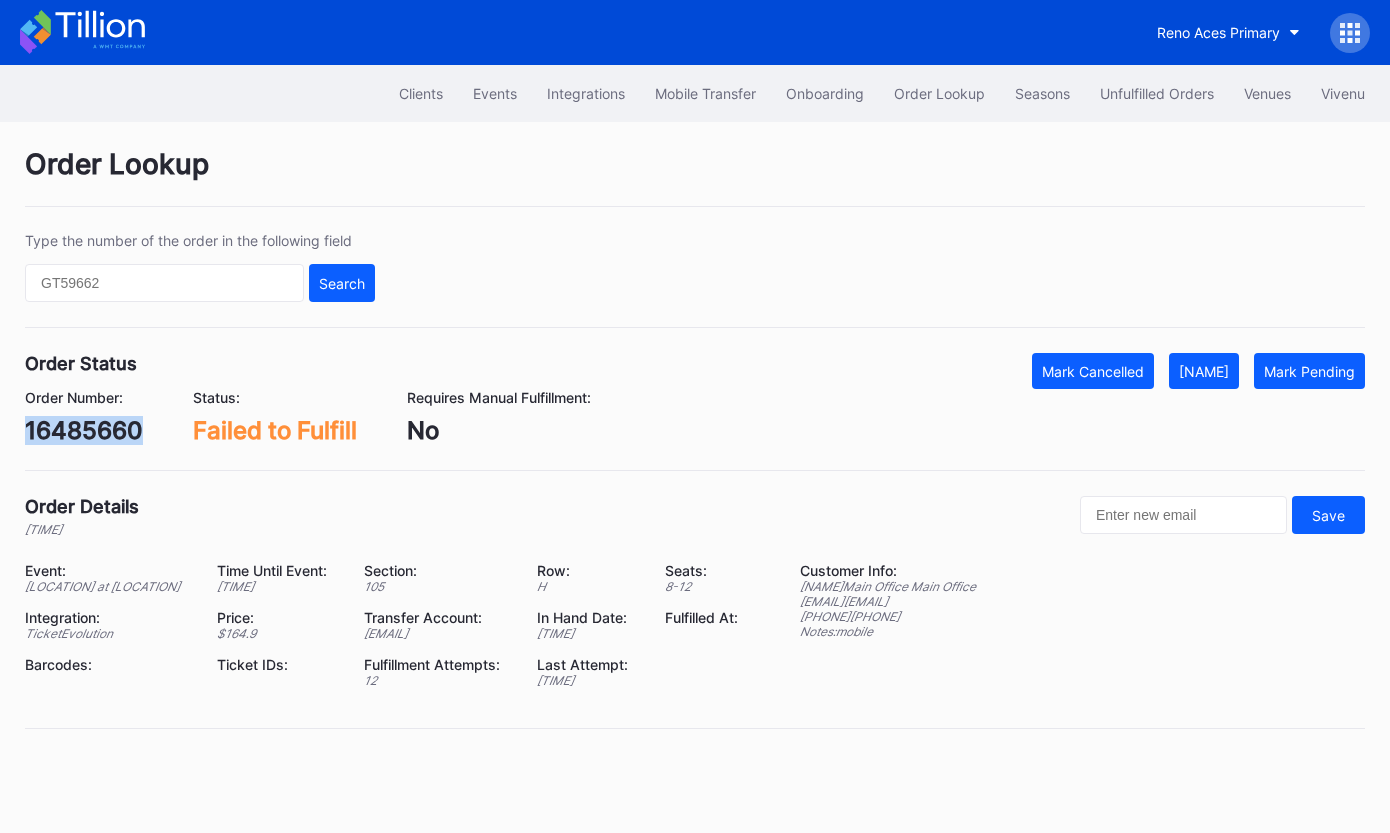 click on "16485660" at bounding box center (84, 430) 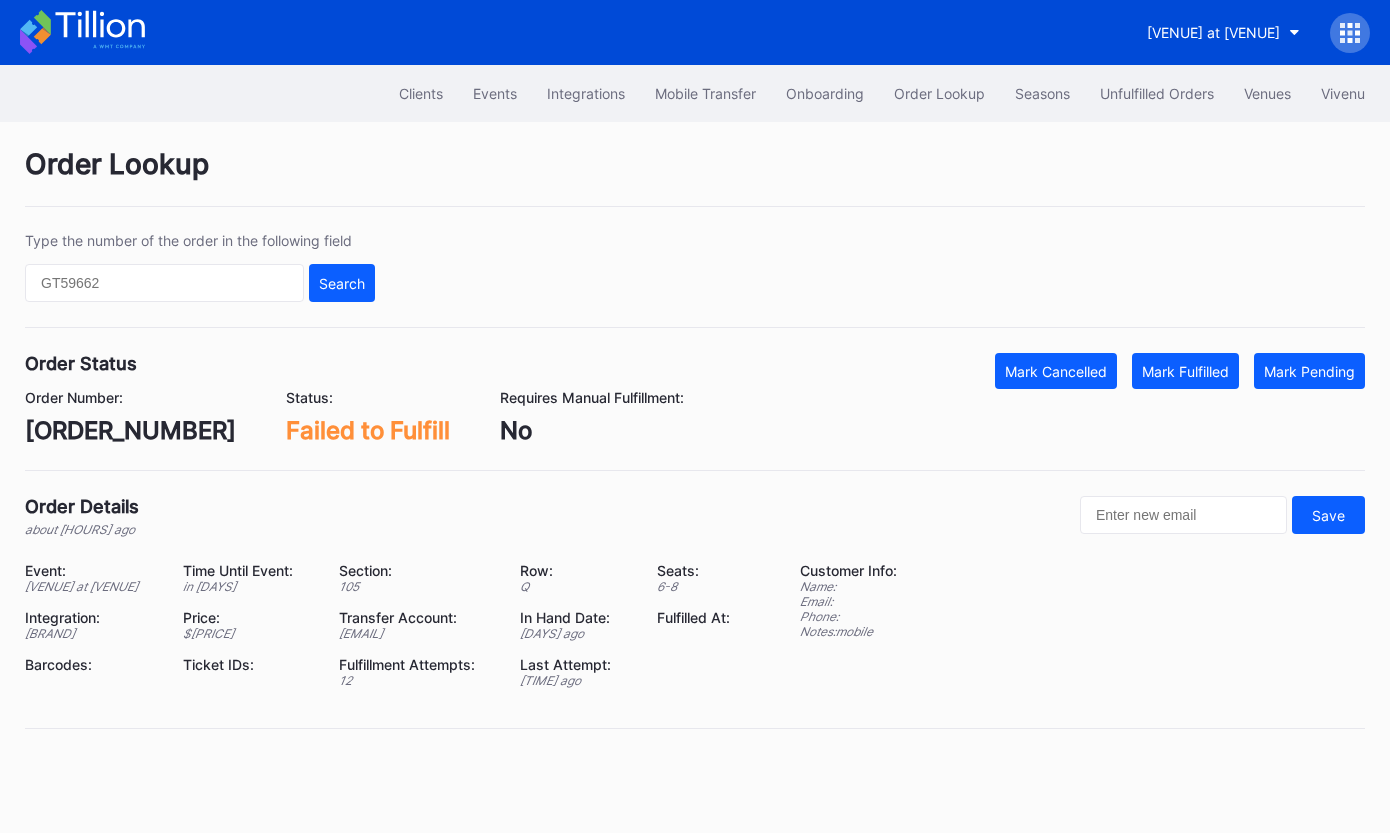 scroll, scrollTop: 0, scrollLeft: 0, axis: both 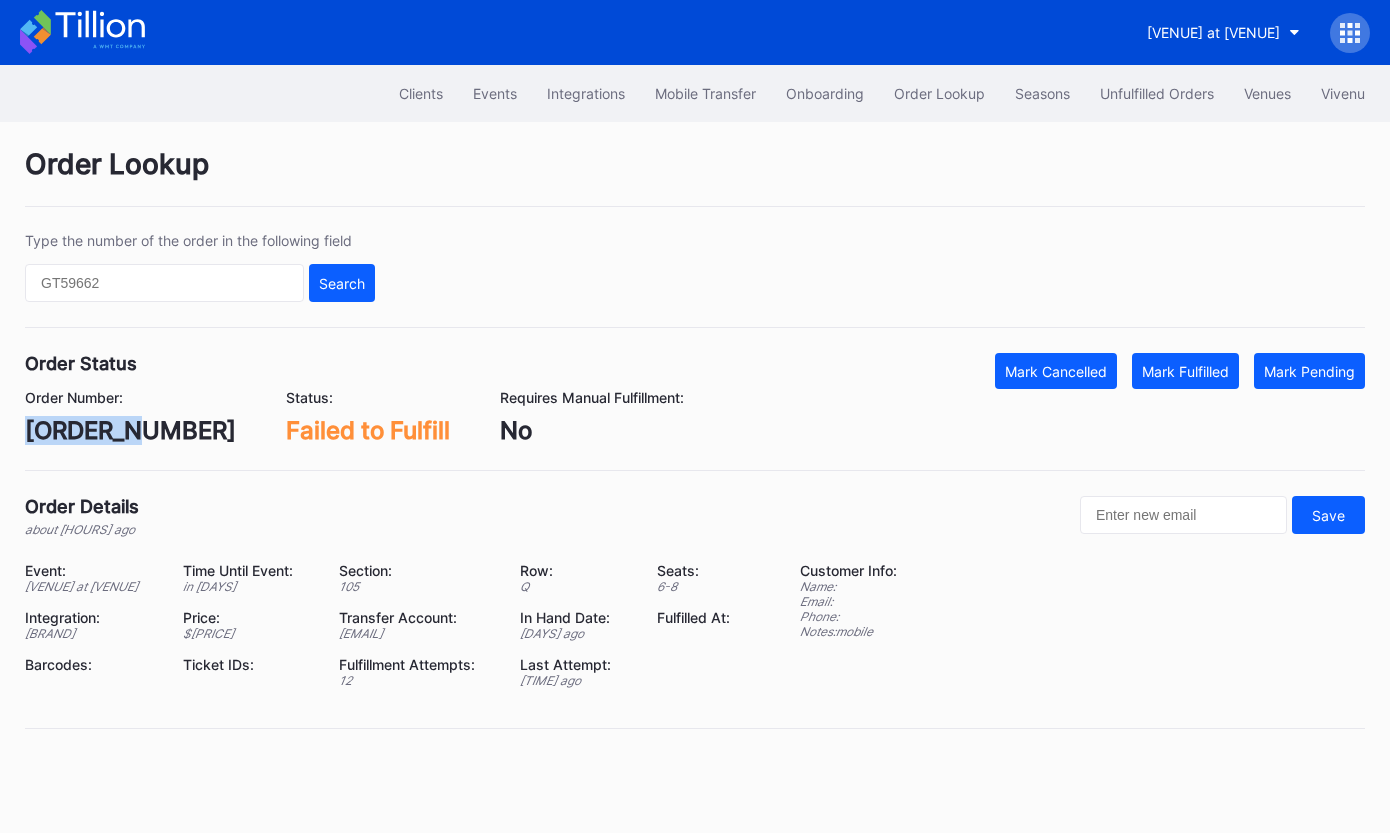 click on "74225715" at bounding box center [130, 430] 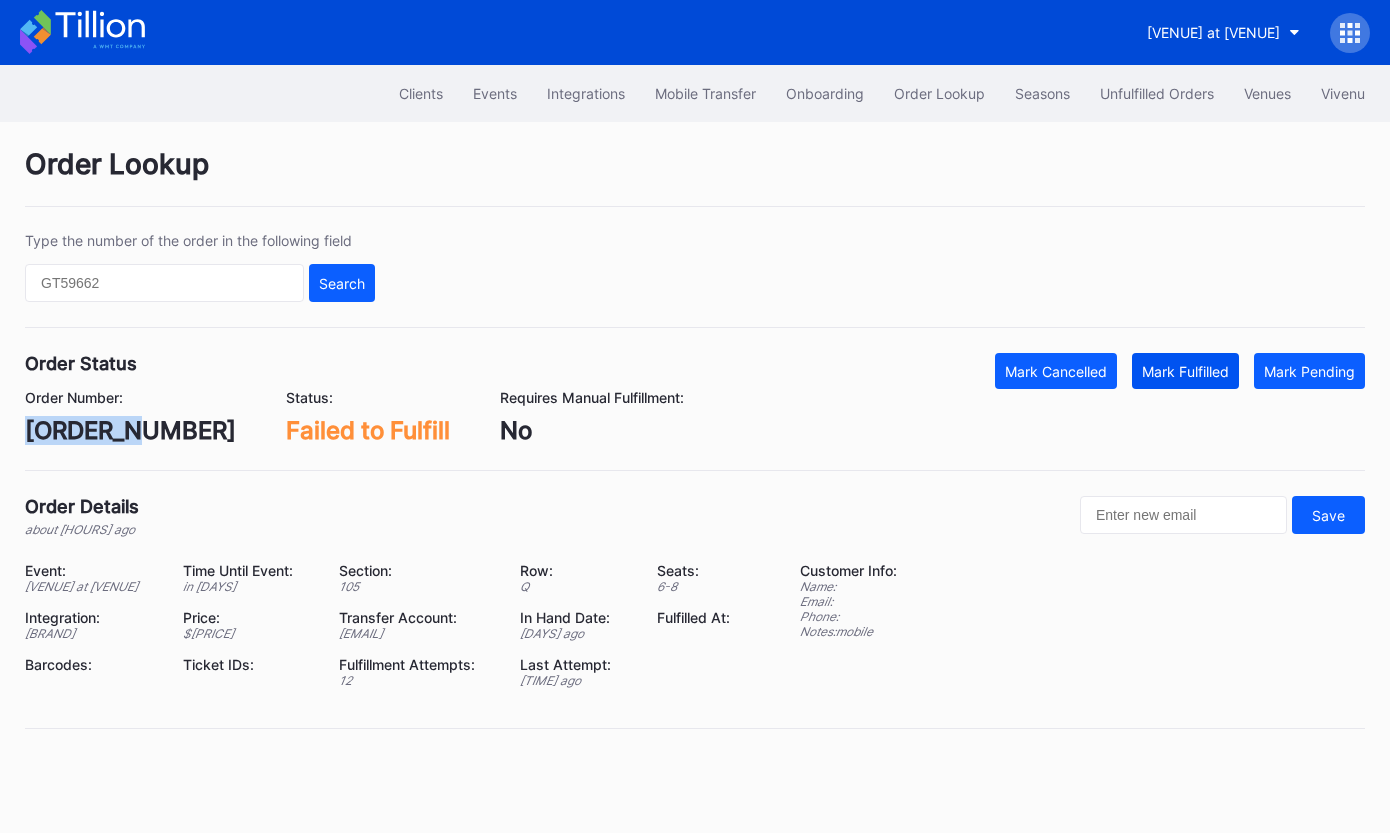 click on "[ACTION]" at bounding box center [1056, 371] 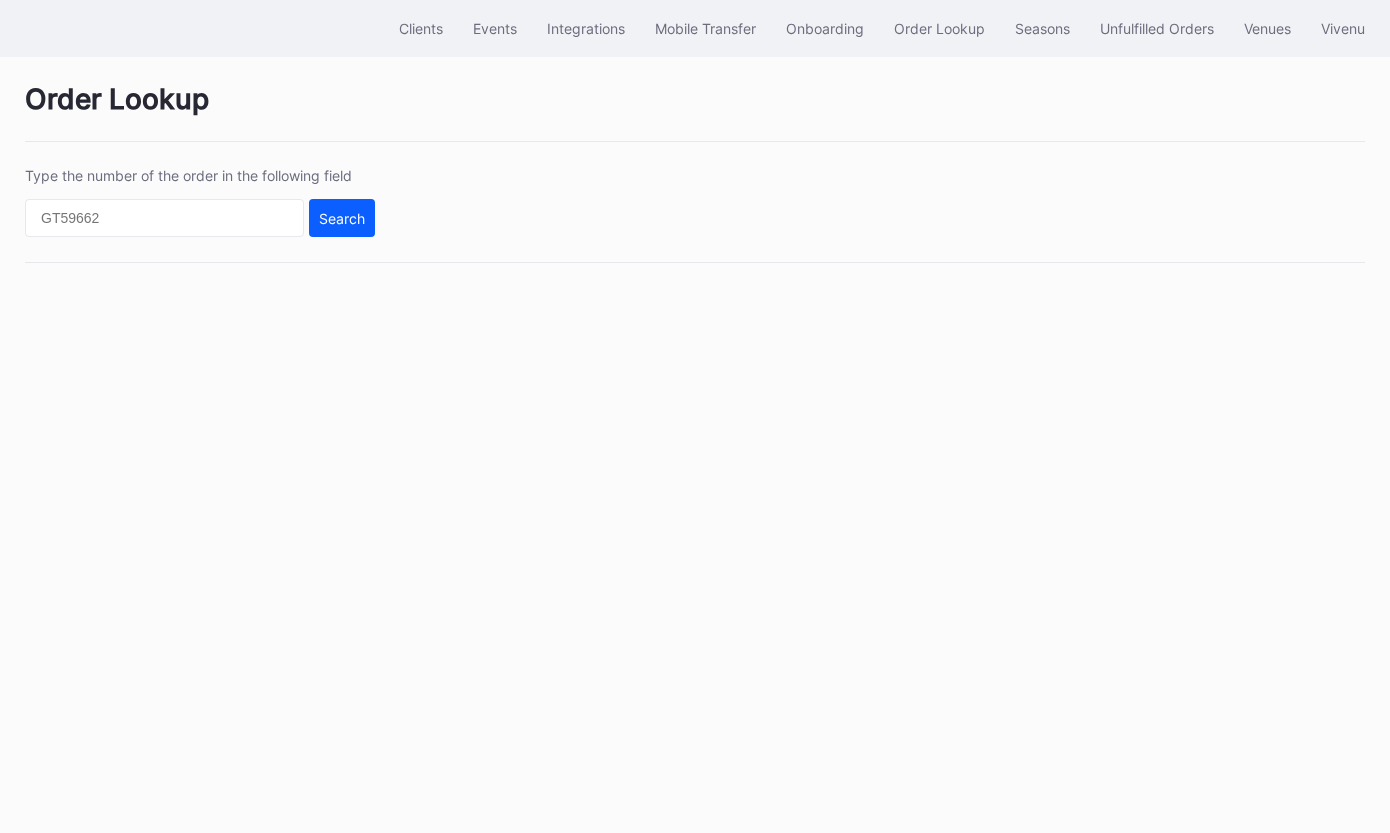 scroll, scrollTop: 0, scrollLeft: 0, axis: both 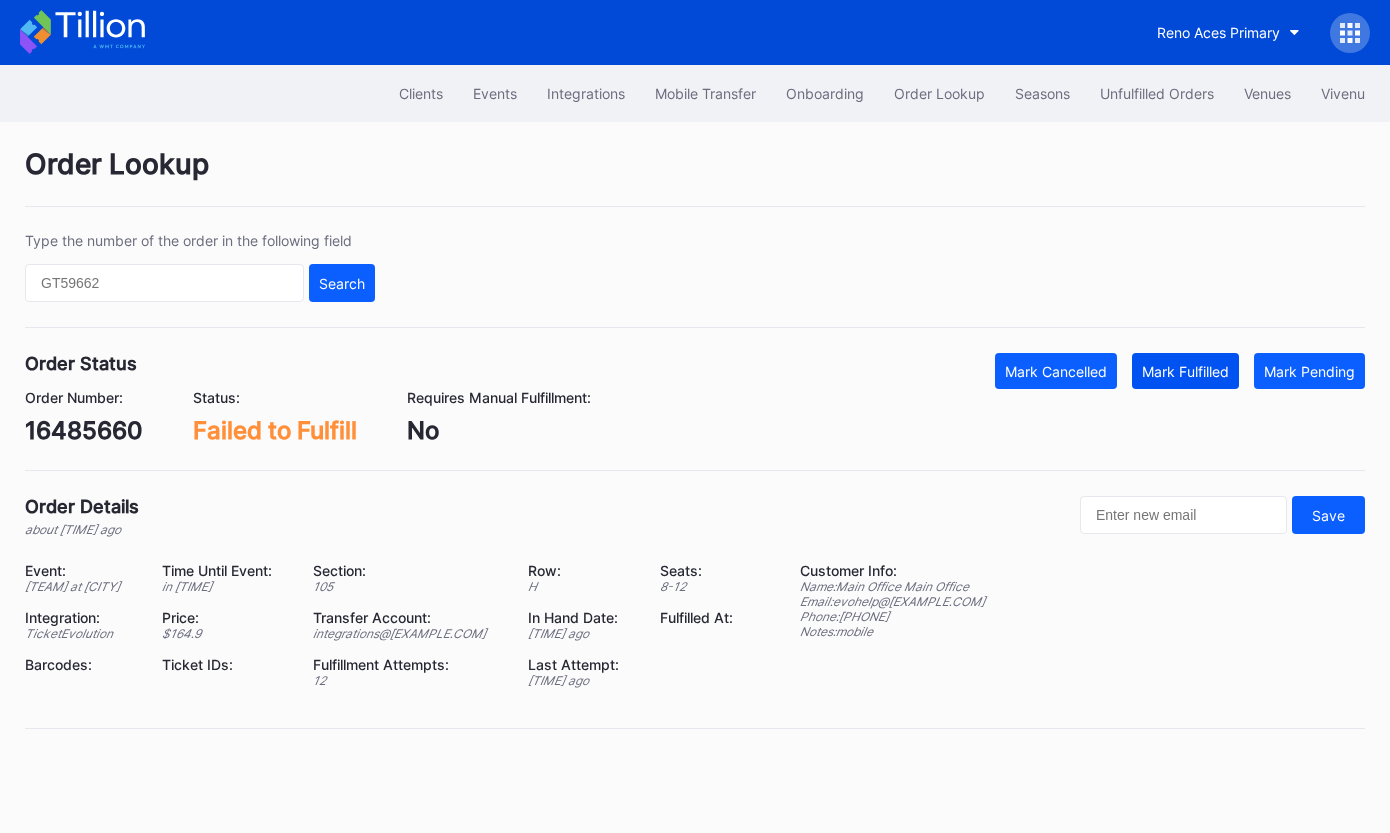 click on "[ACTION]" at bounding box center (1056, 371) 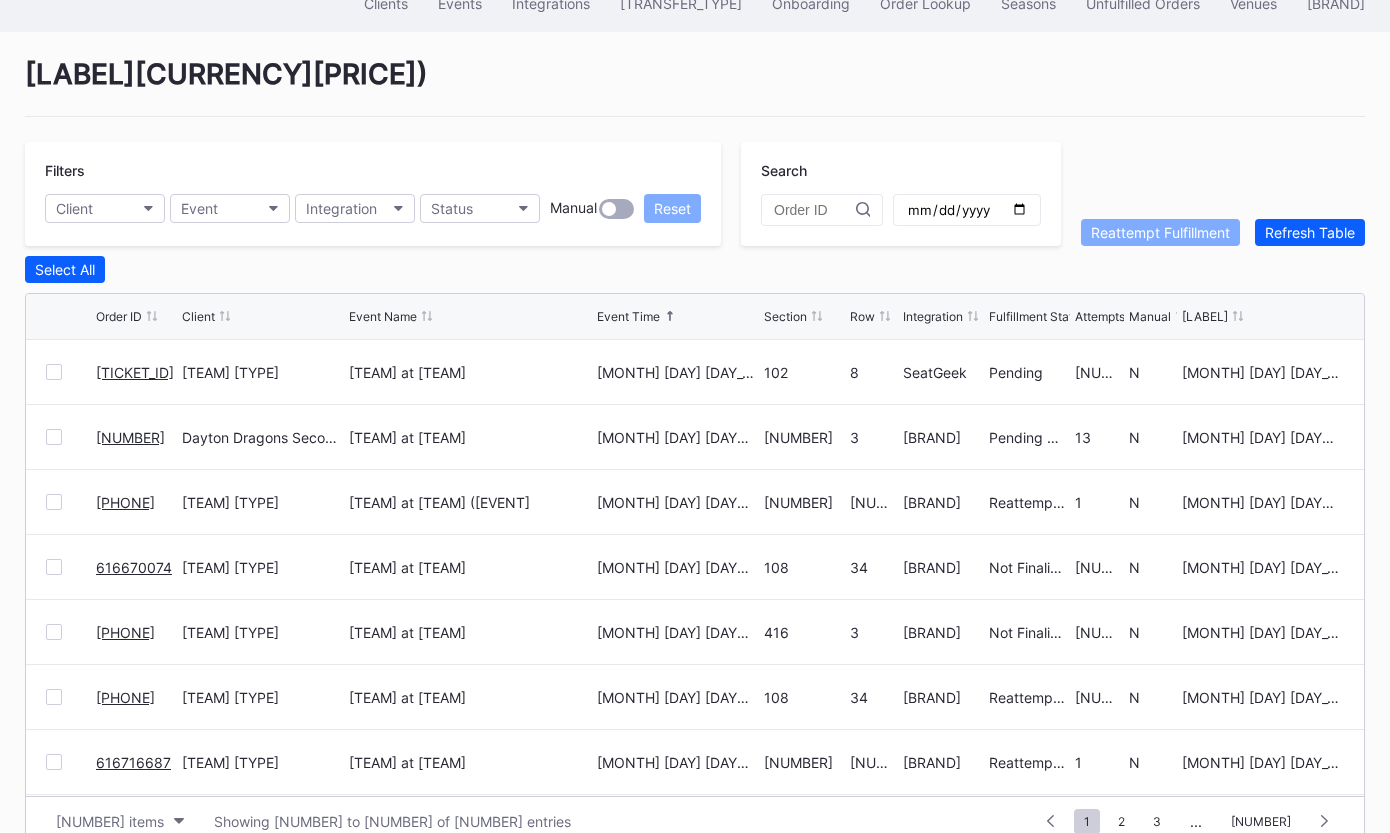 scroll, scrollTop: 122, scrollLeft: 0, axis: vertical 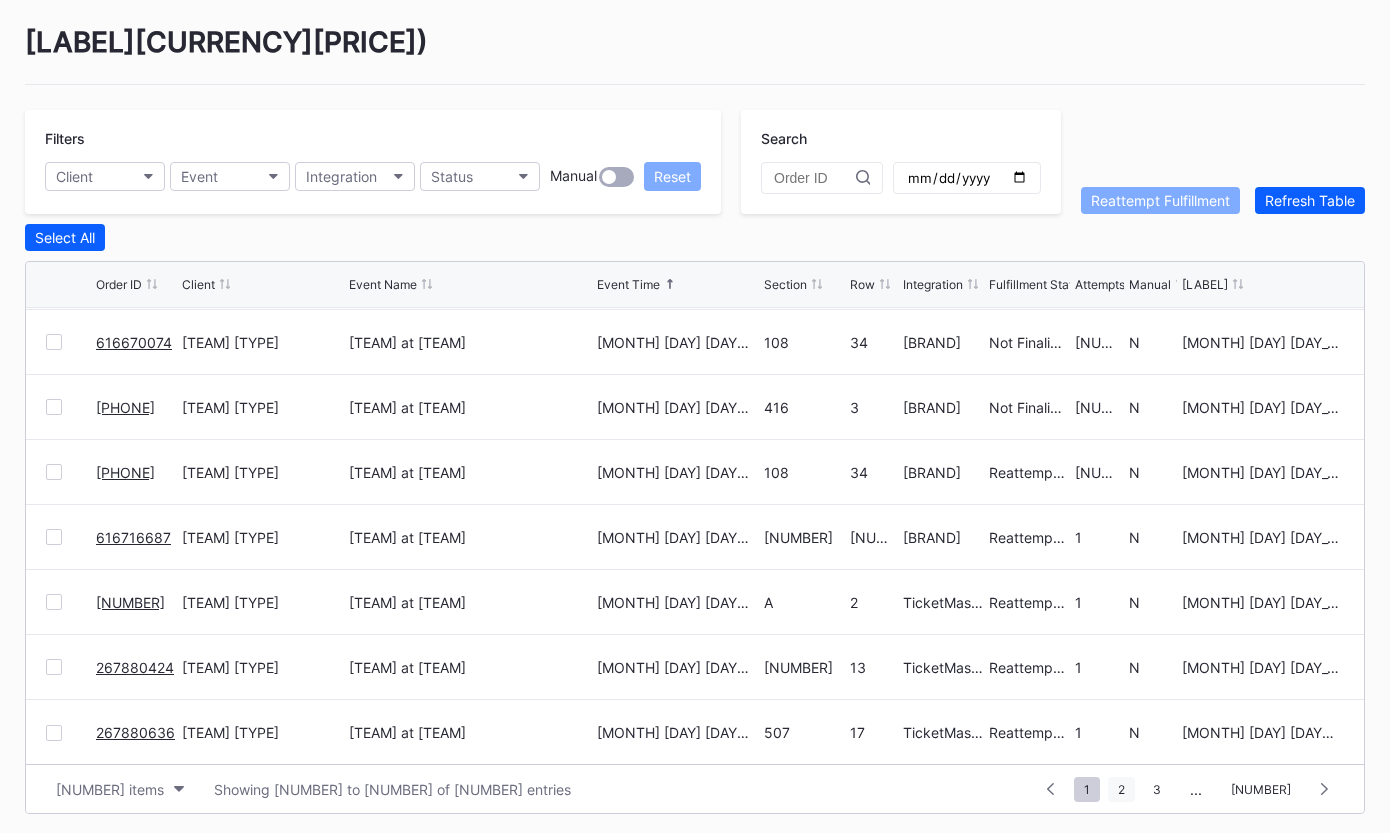 click on "2" at bounding box center (1121, 789) 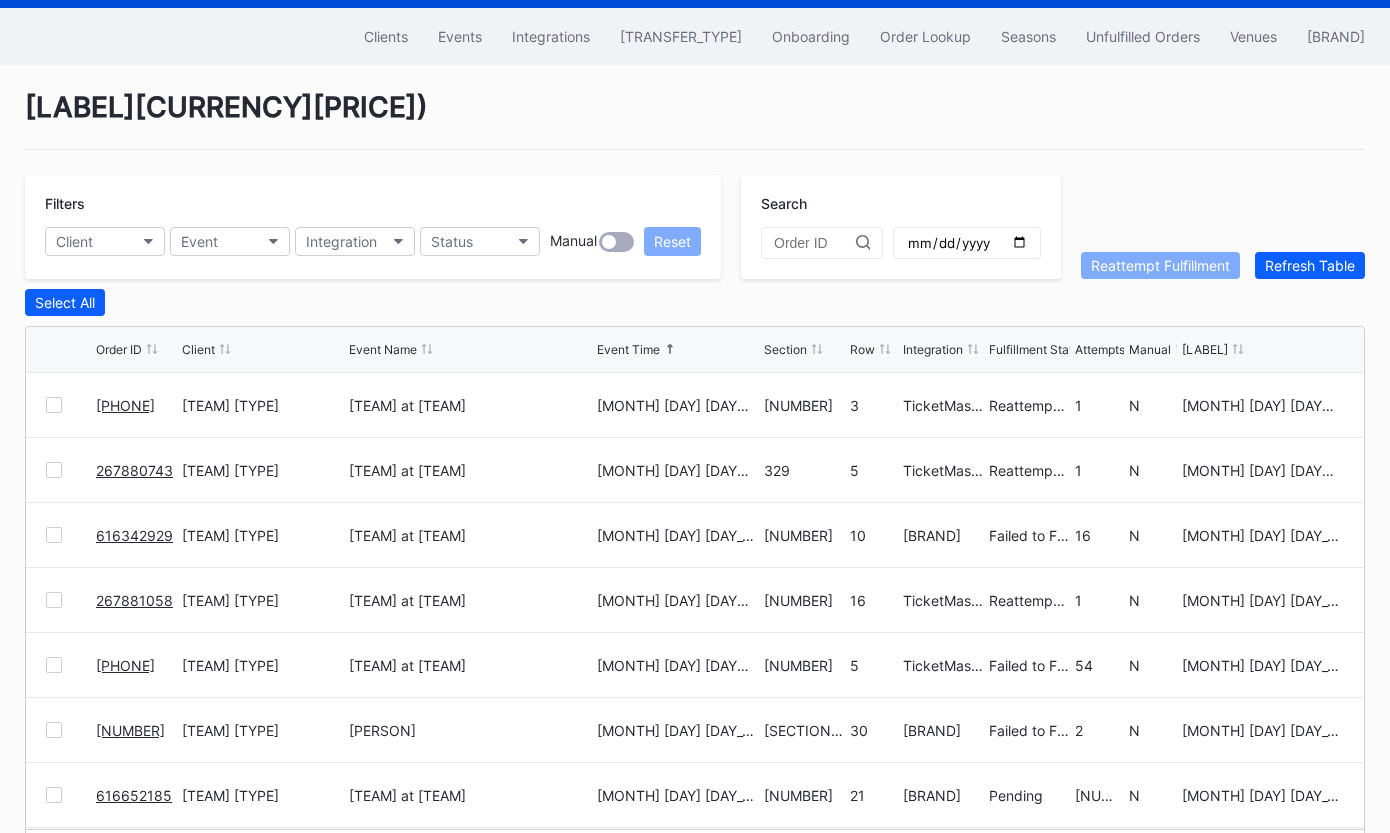 scroll, scrollTop: 0, scrollLeft: 0, axis: both 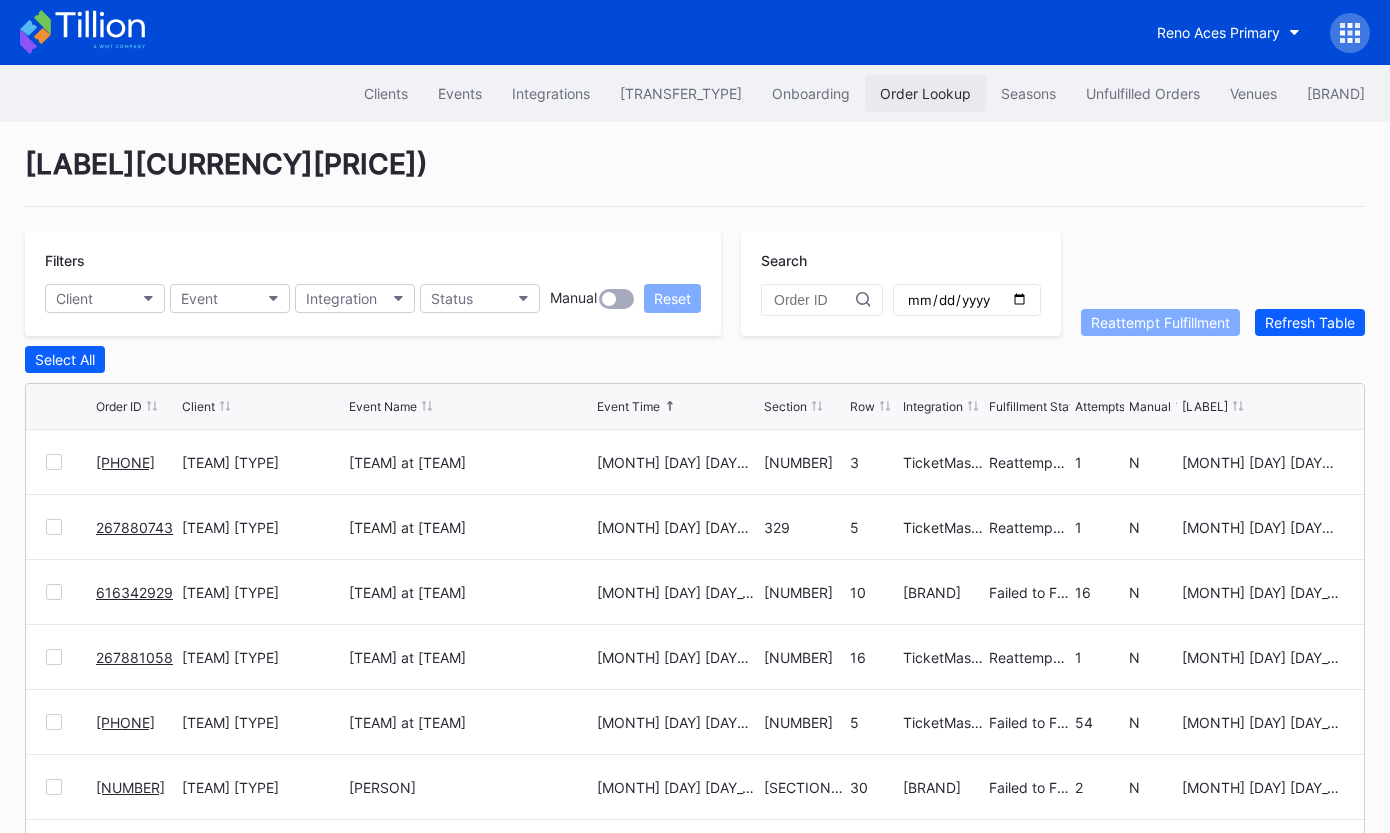 click on "Order Lookup" at bounding box center [925, 93] 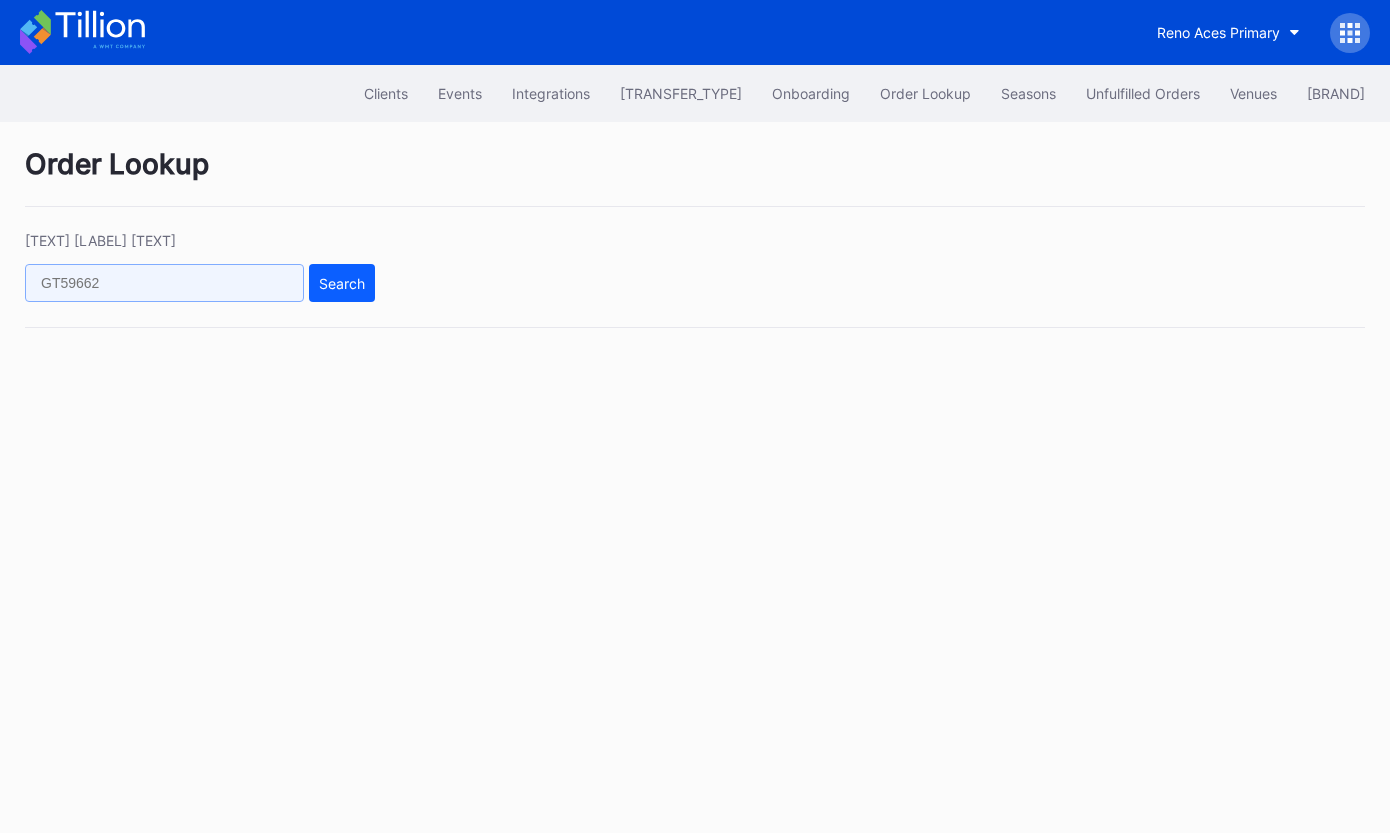 click at bounding box center [164, 283] 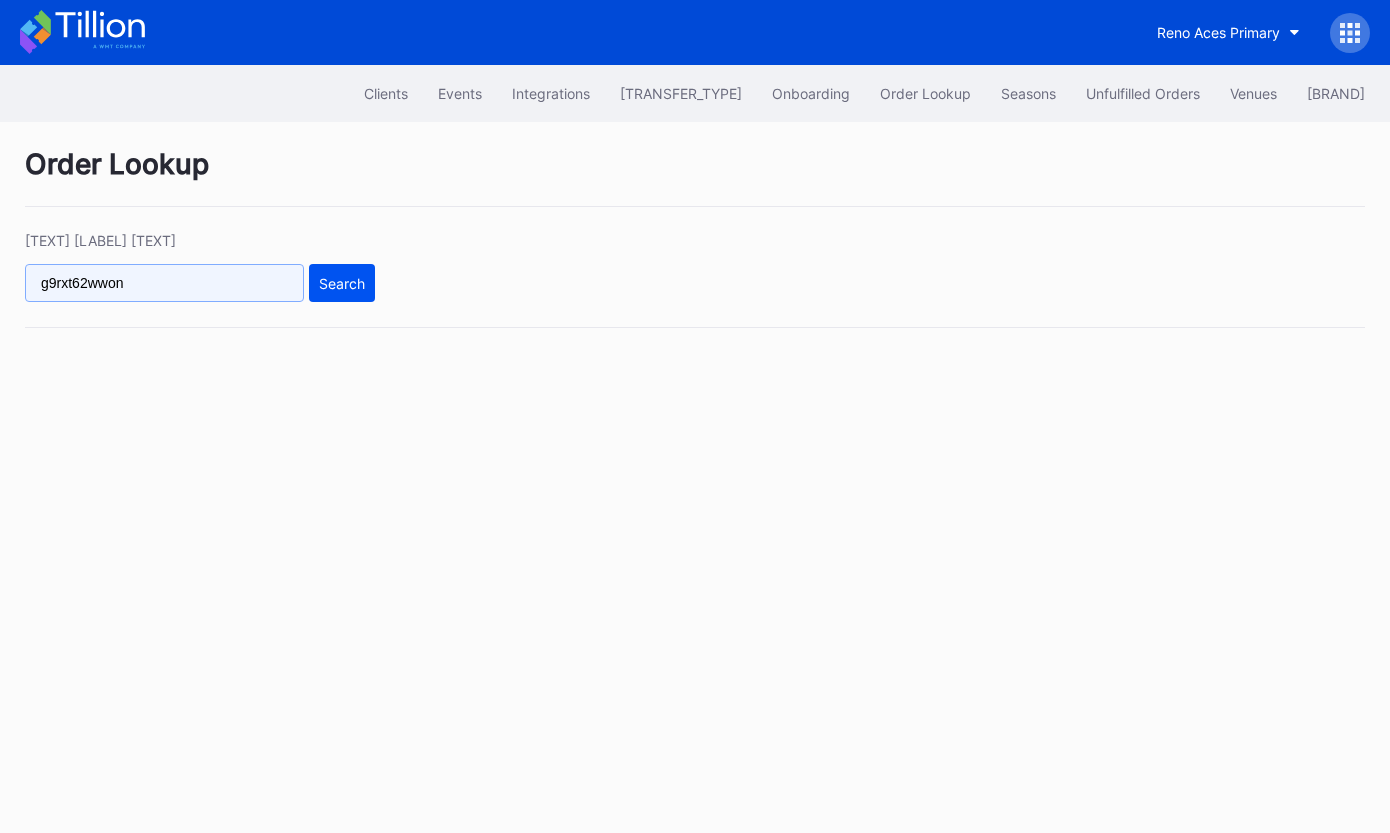 type on "g9rxt62wwon" 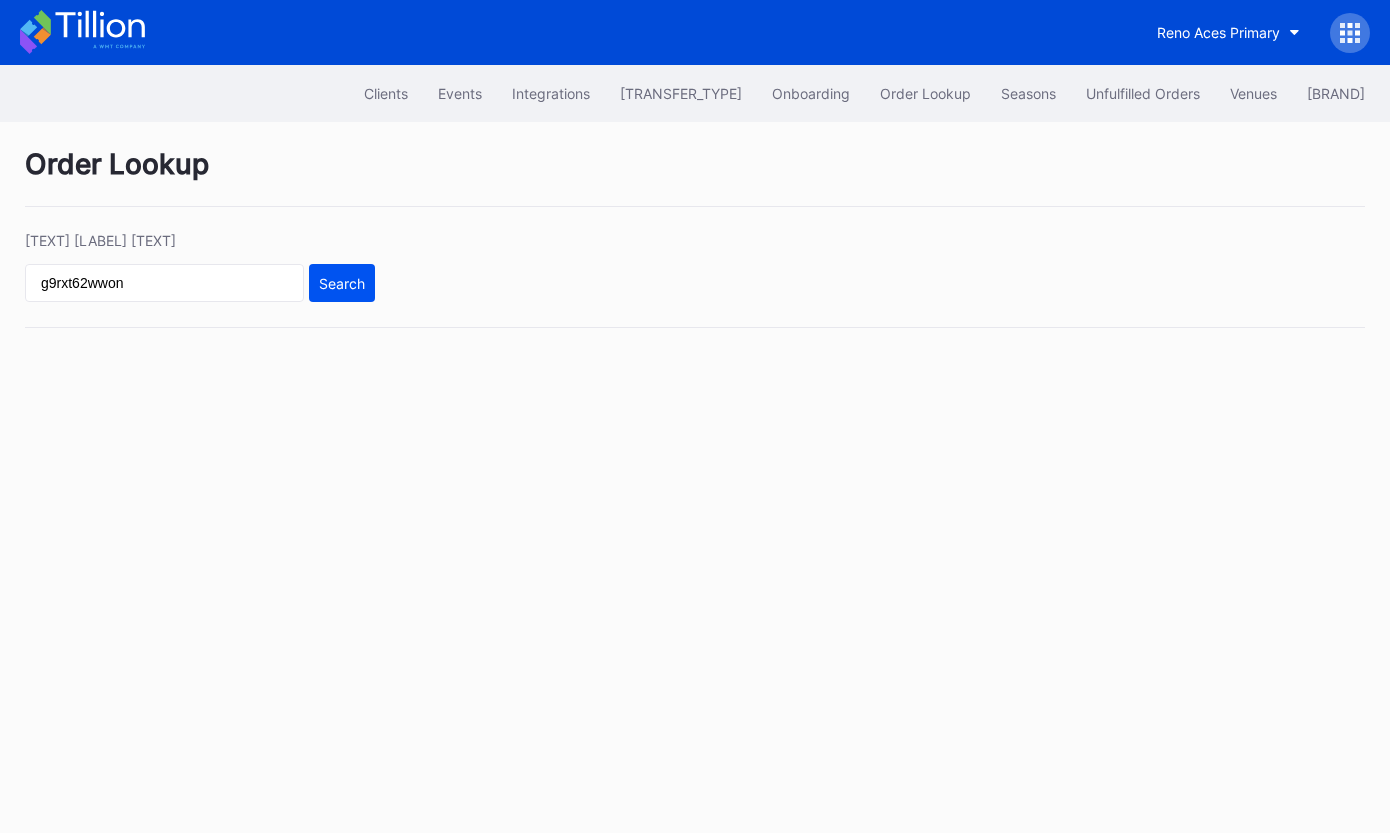 click on "Search" at bounding box center (342, 283) 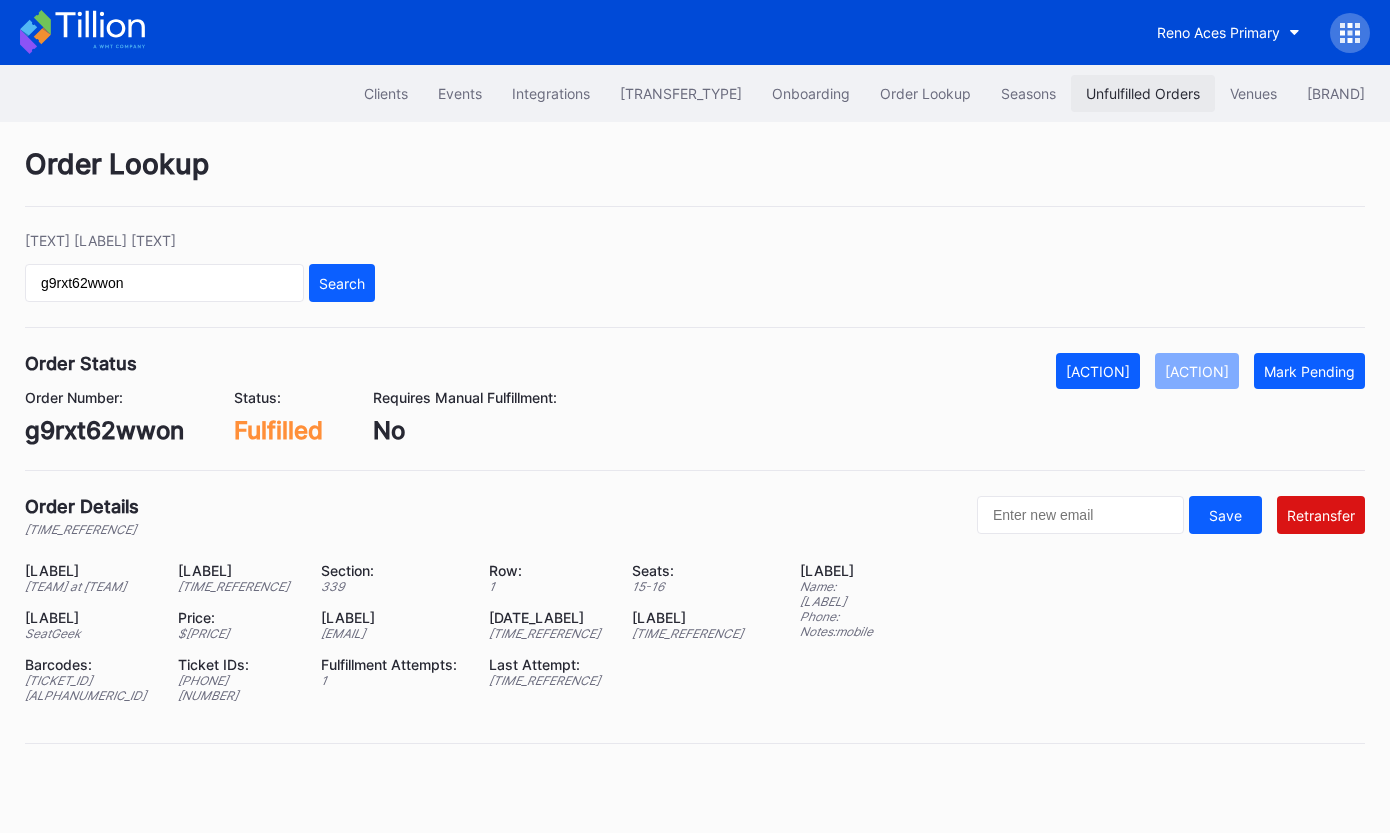 click on "Unfulfilled Orders" at bounding box center (1143, 93) 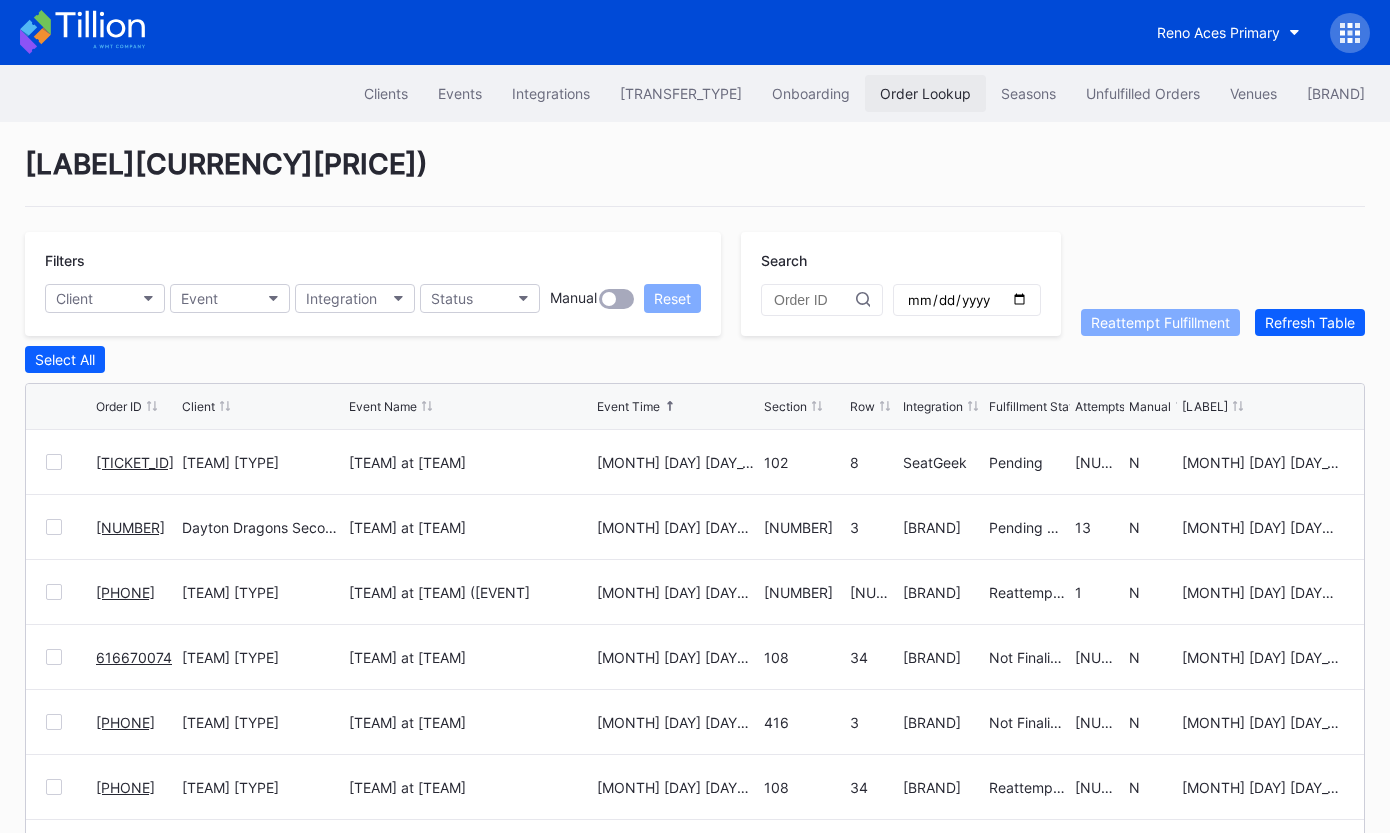 click on "Order Lookup" at bounding box center [925, 93] 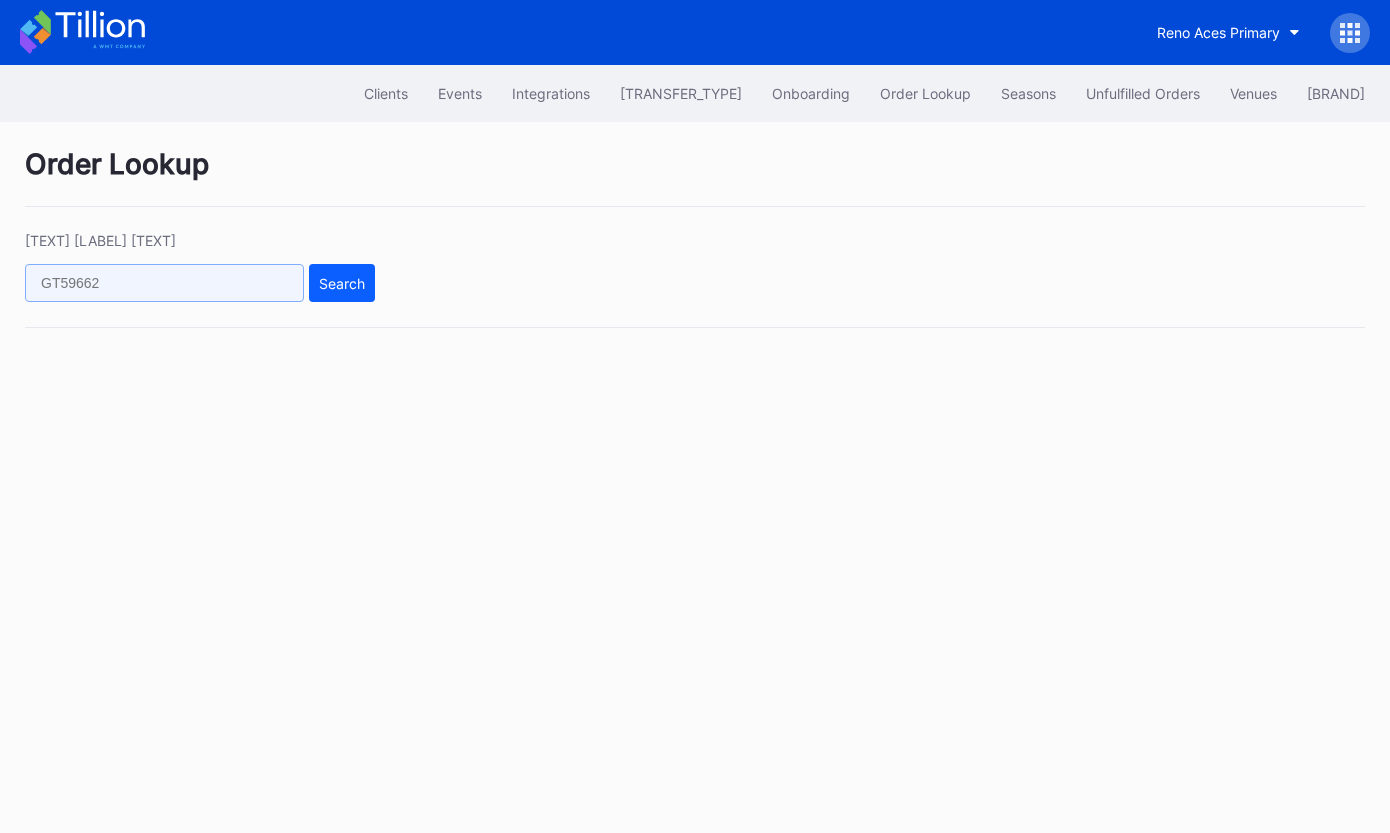 click at bounding box center [164, 283] 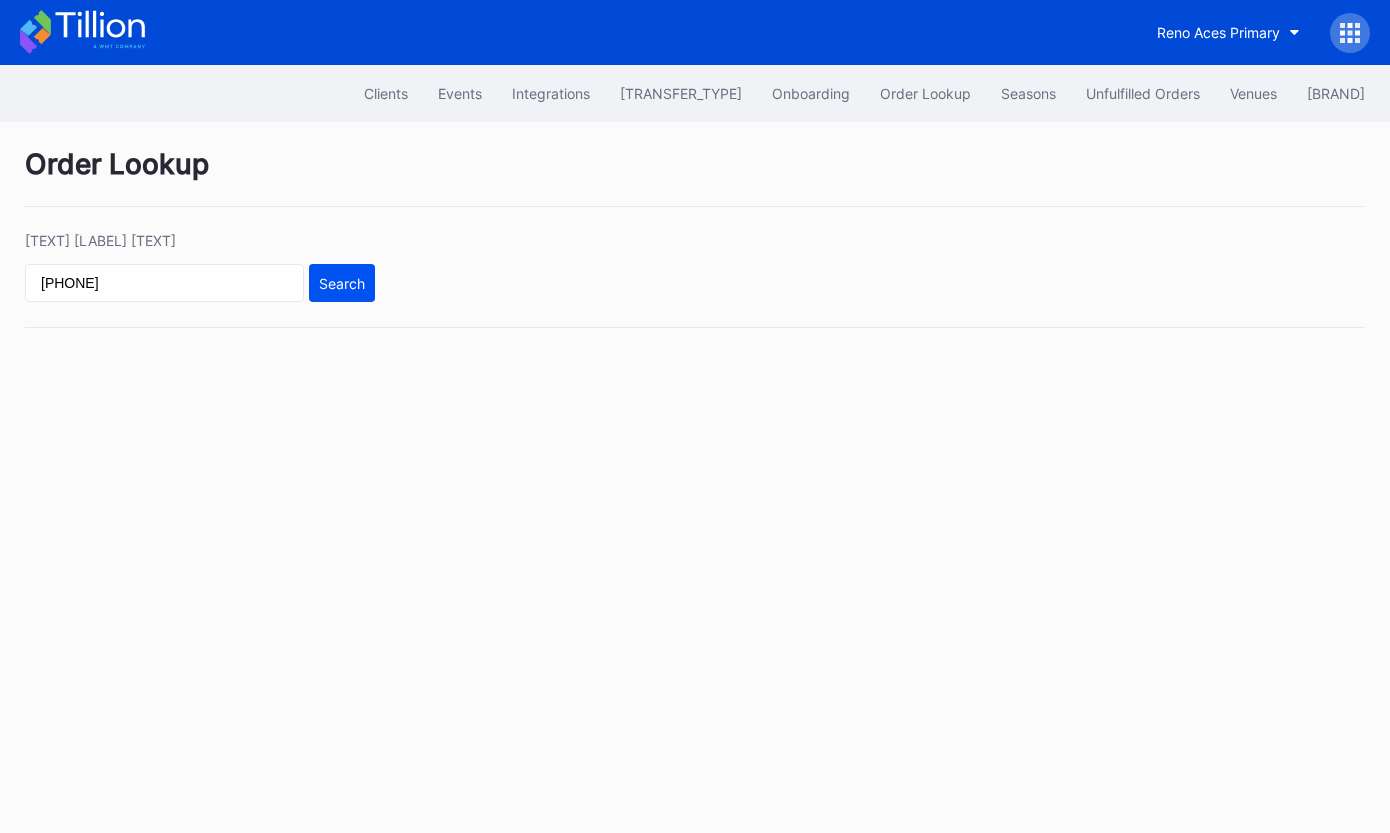 click on "Search" at bounding box center [342, 283] 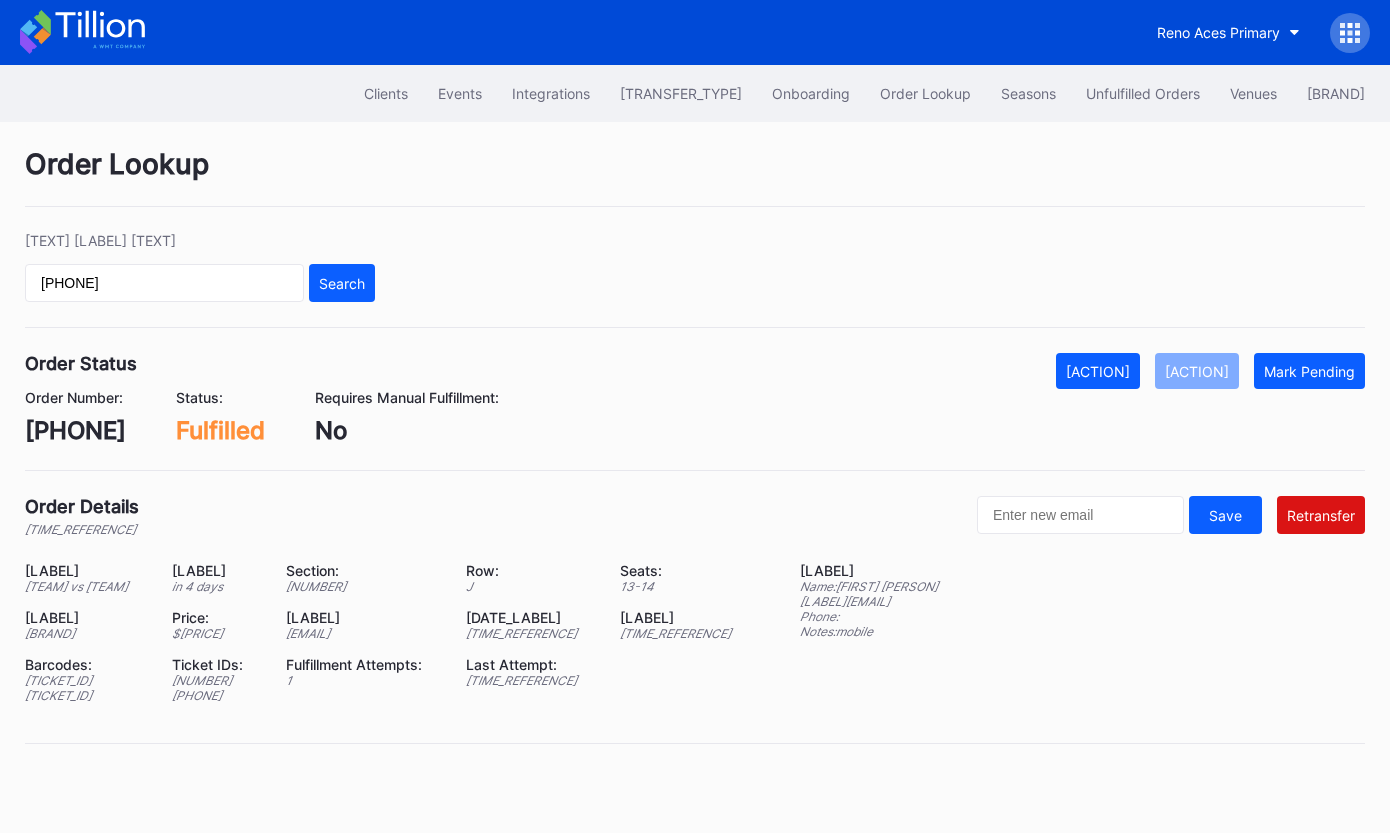 click on "[EMAIL]" at bounding box center (86, 586) 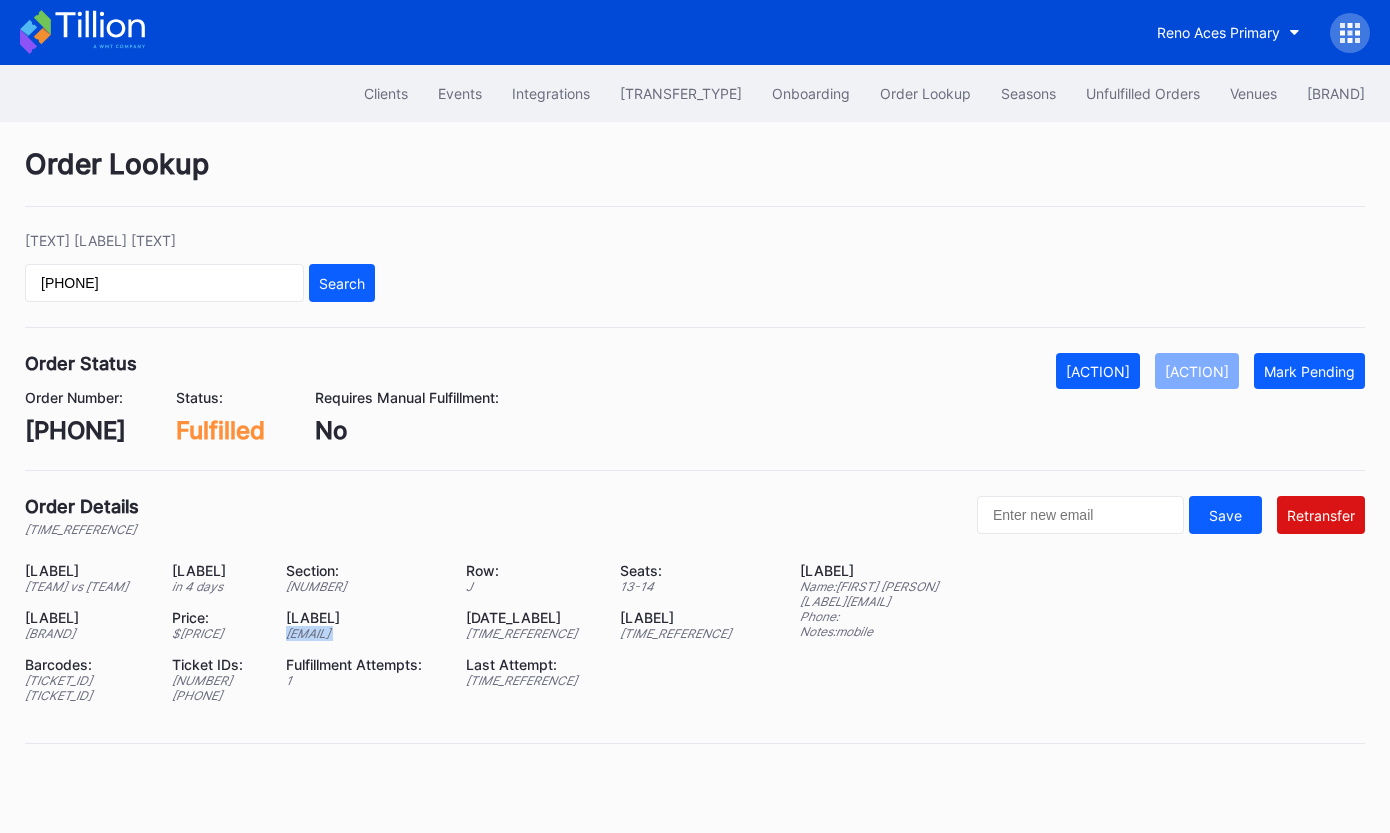 click on "[EMAIL]" at bounding box center (86, 586) 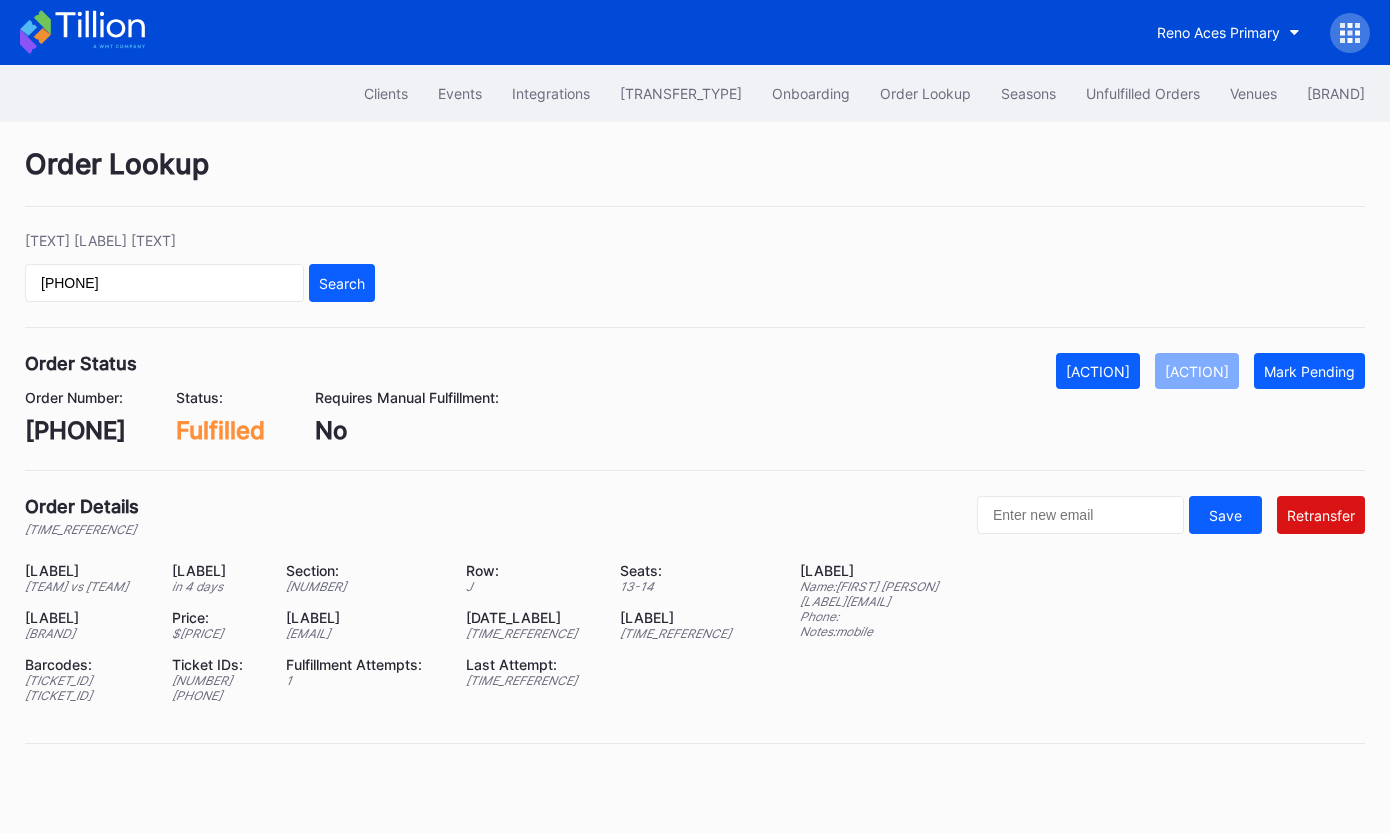 click on "[PHONE]" at bounding box center [75, 430] 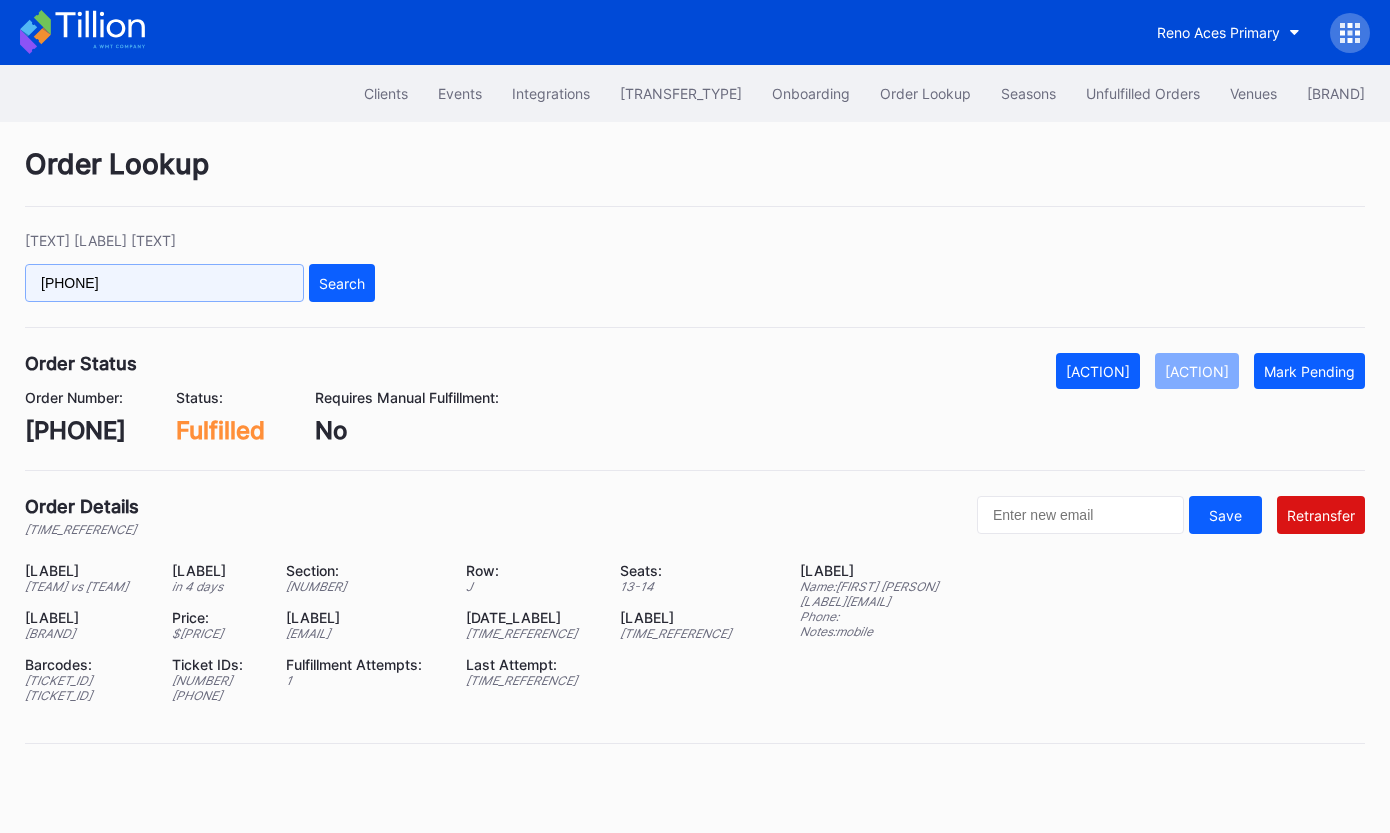 click on "[PHONE]" at bounding box center (164, 283) 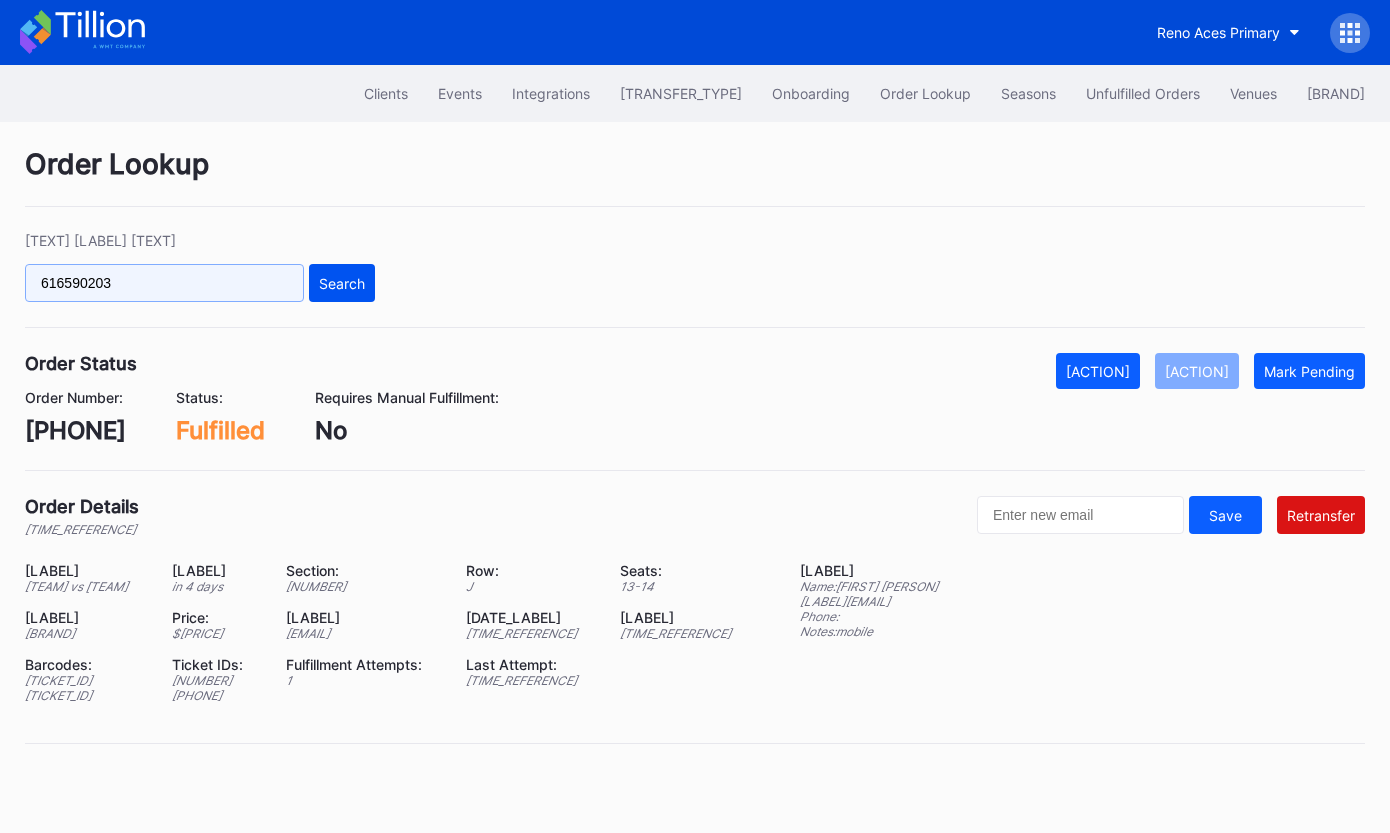 type on "616590203" 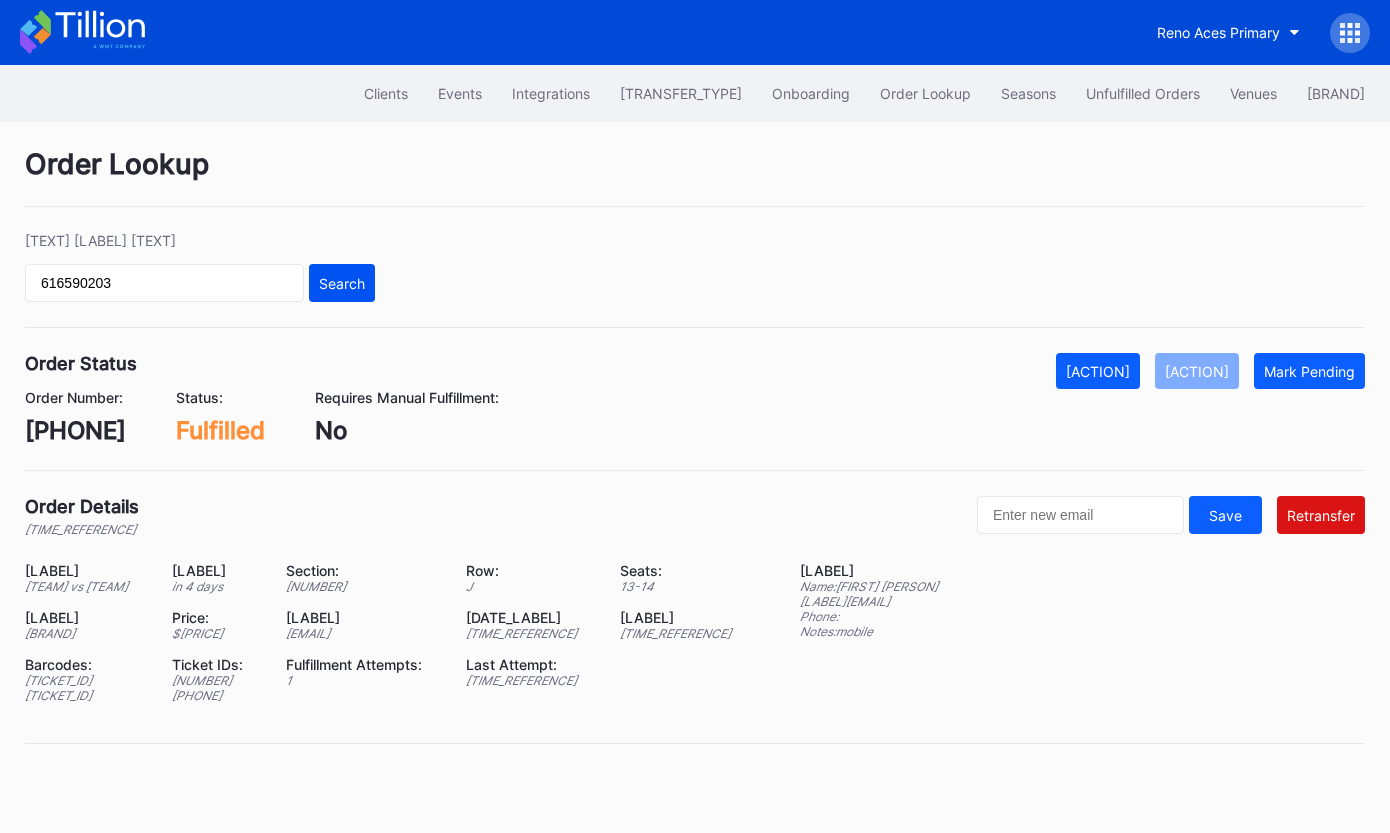 click on "Search" at bounding box center [342, 283] 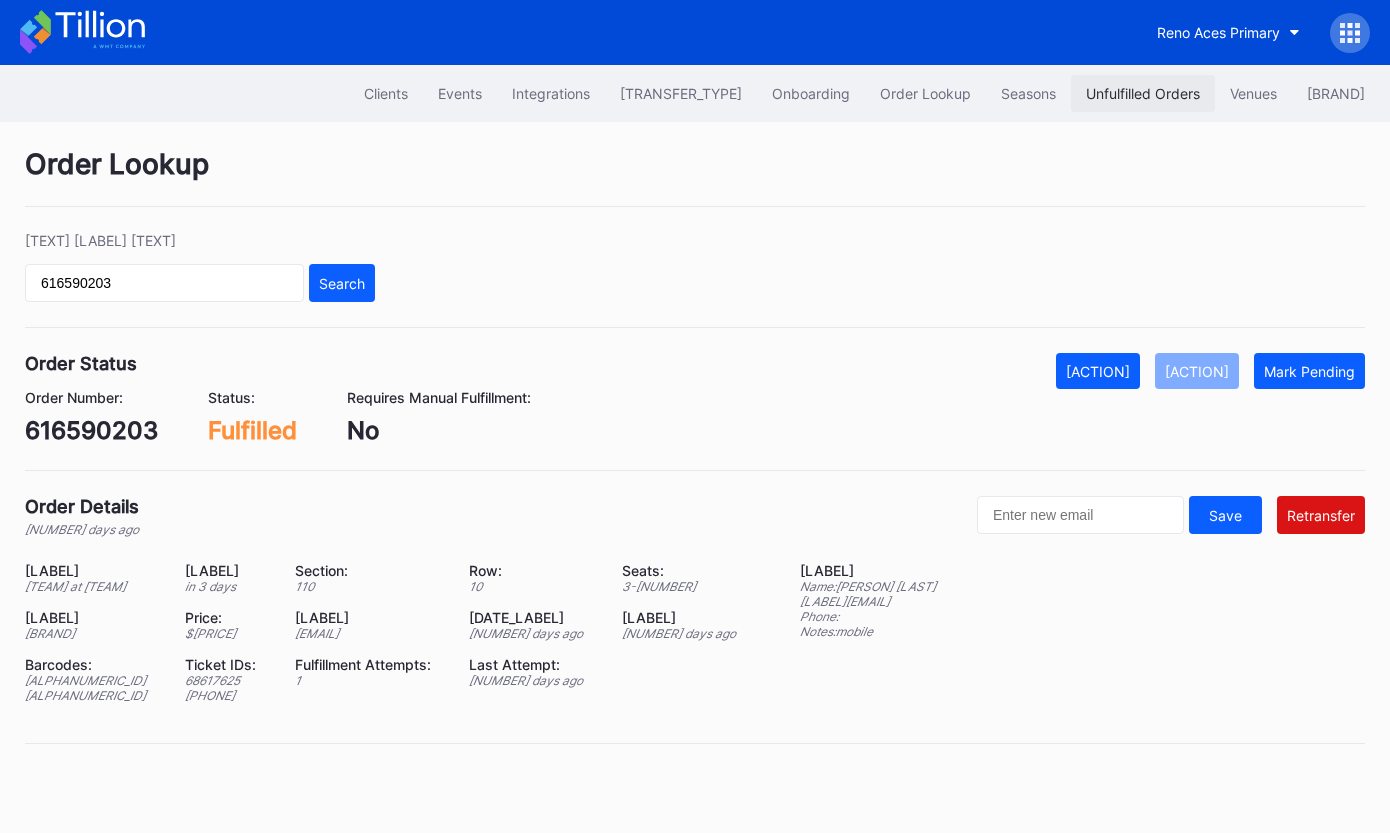 click on "Unfulfilled Orders" at bounding box center (1143, 93) 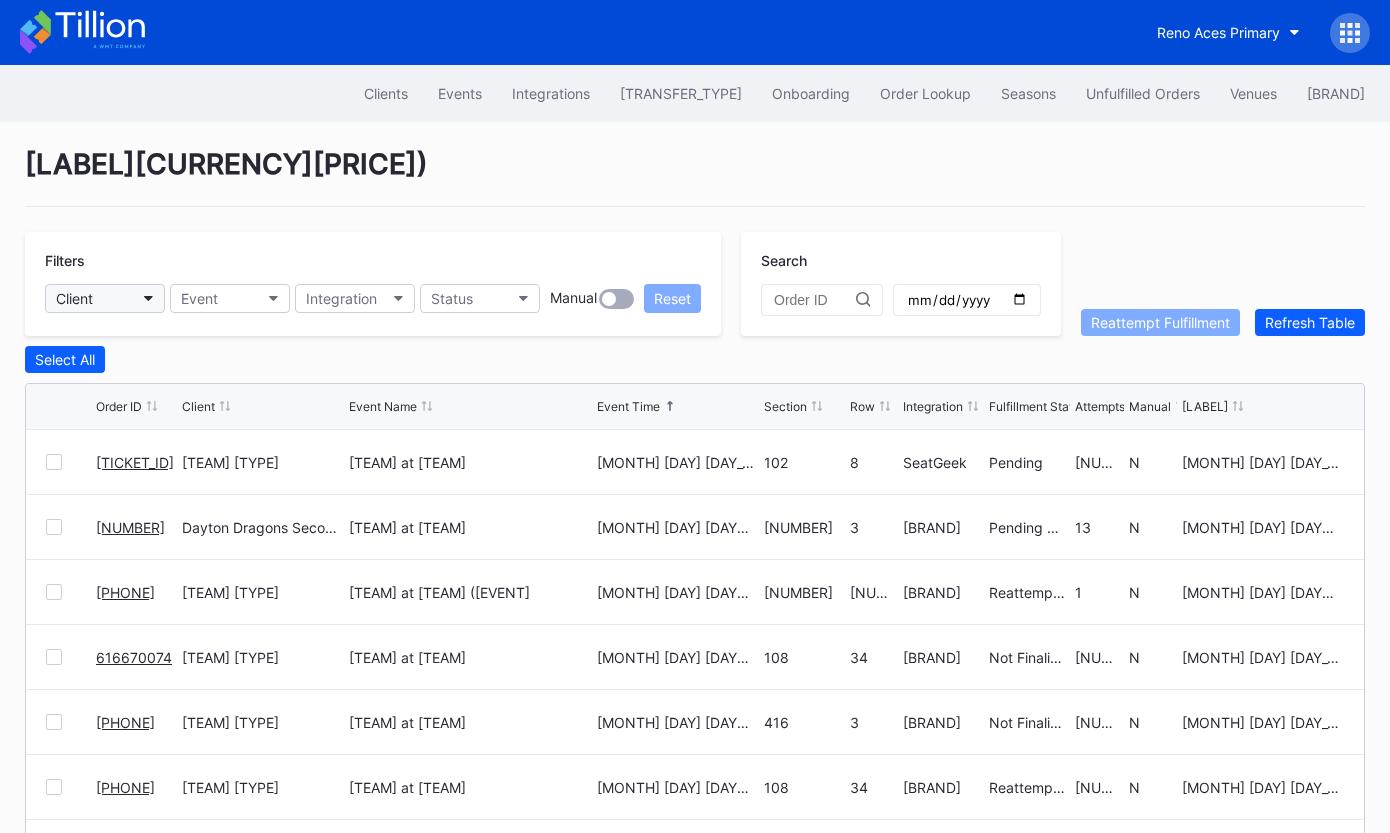 click on "Client" at bounding box center [105, 298] 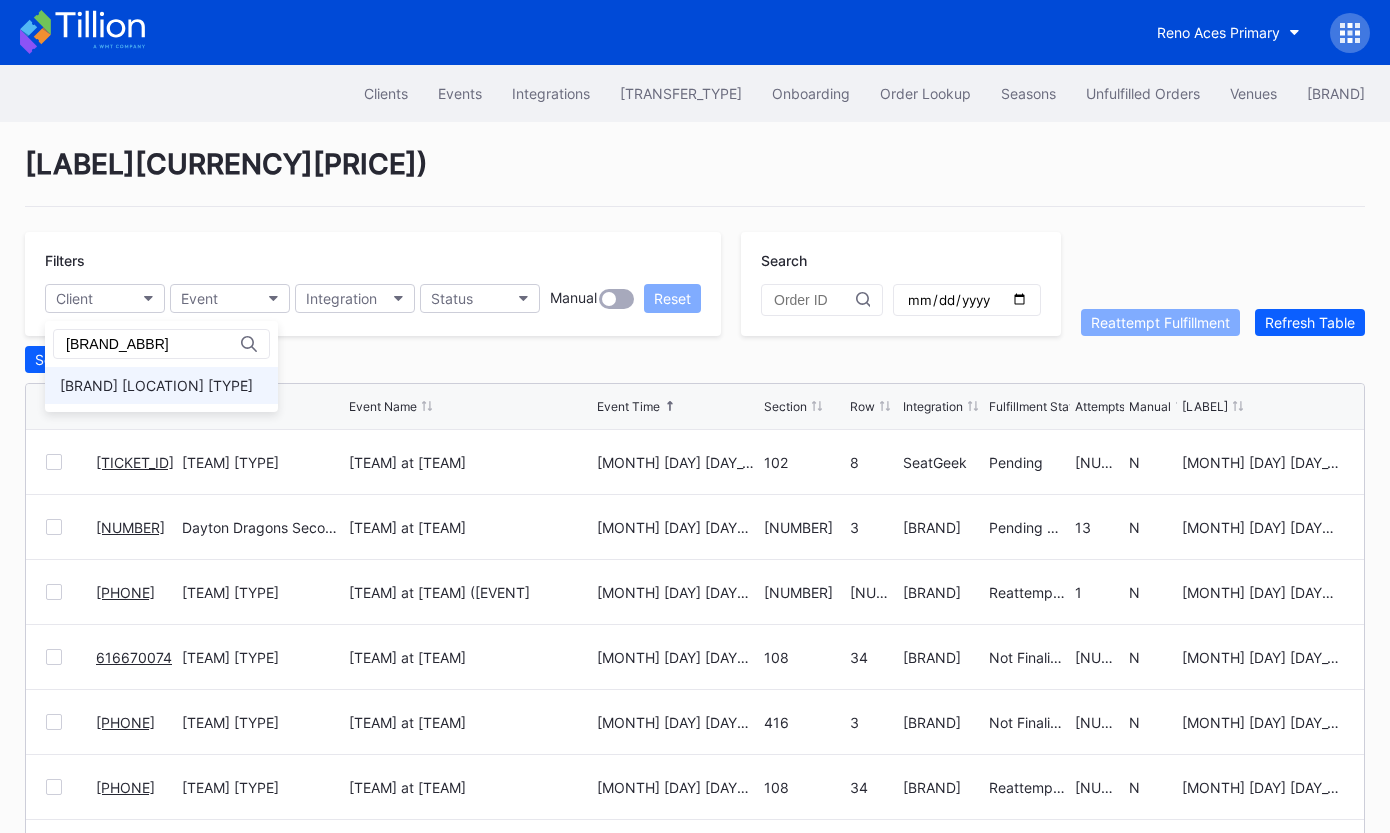 type on "[BRAND_ABBR]" 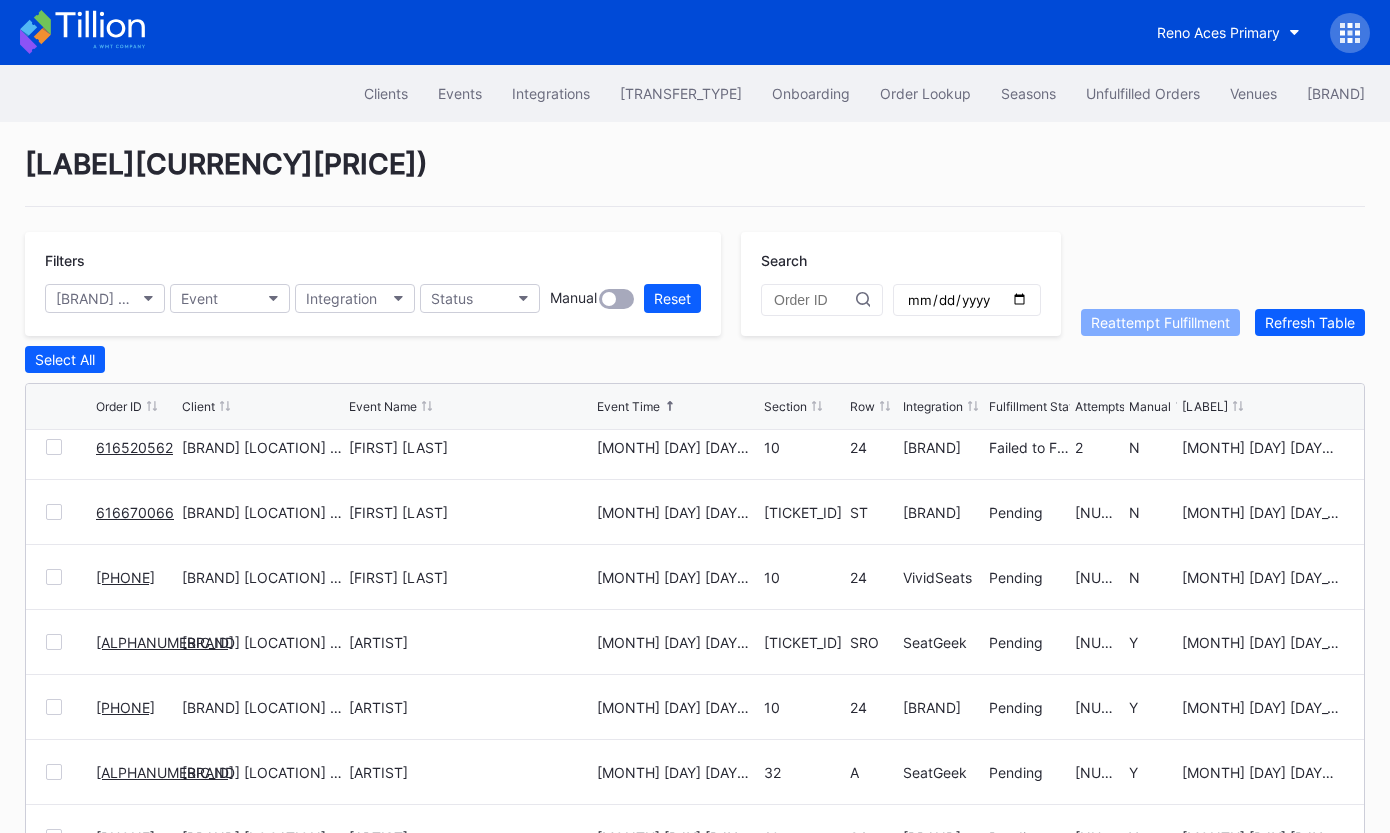 scroll, scrollTop: 193, scrollLeft: 0, axis: vertical 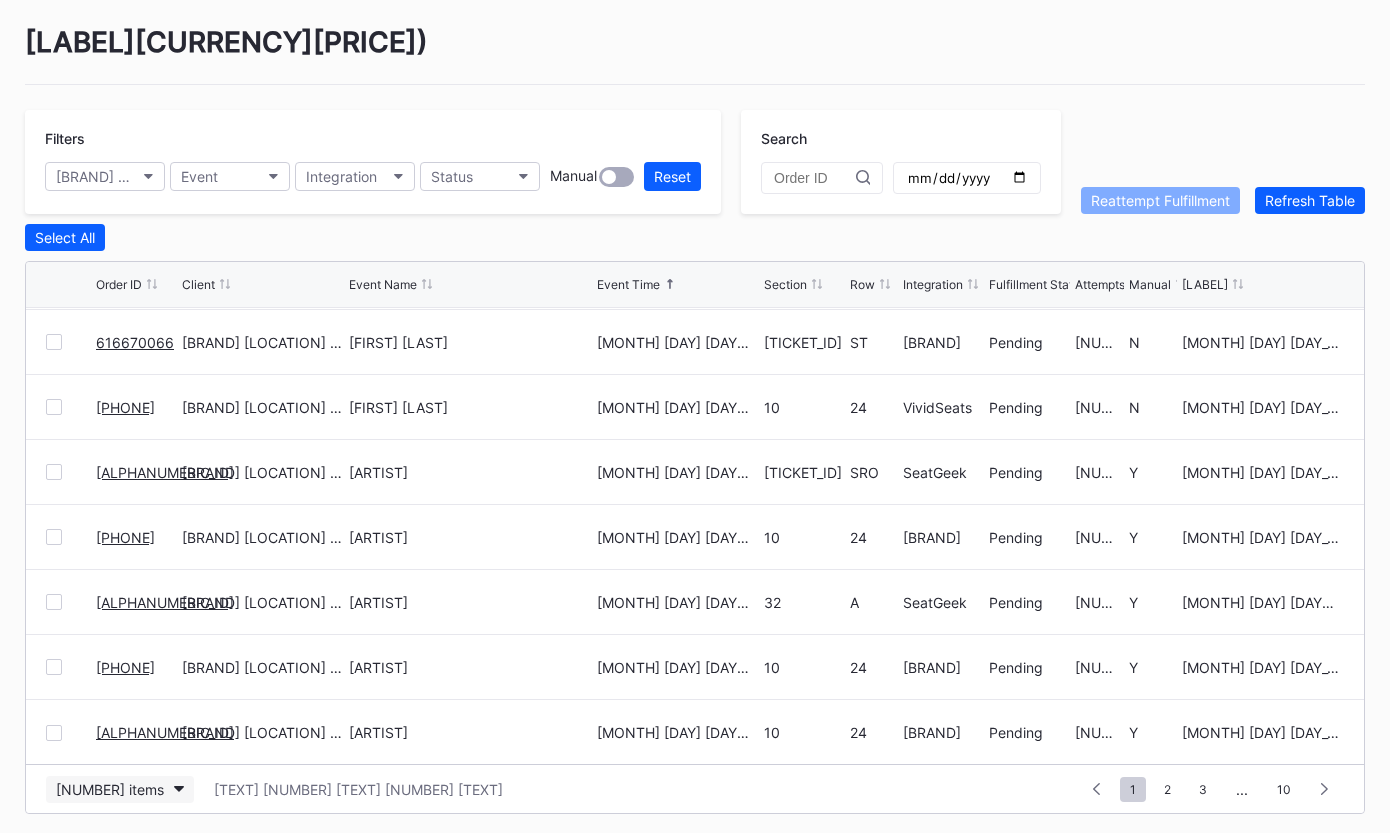 click on "[NUMBER] items" at bounding box center (110, 789) 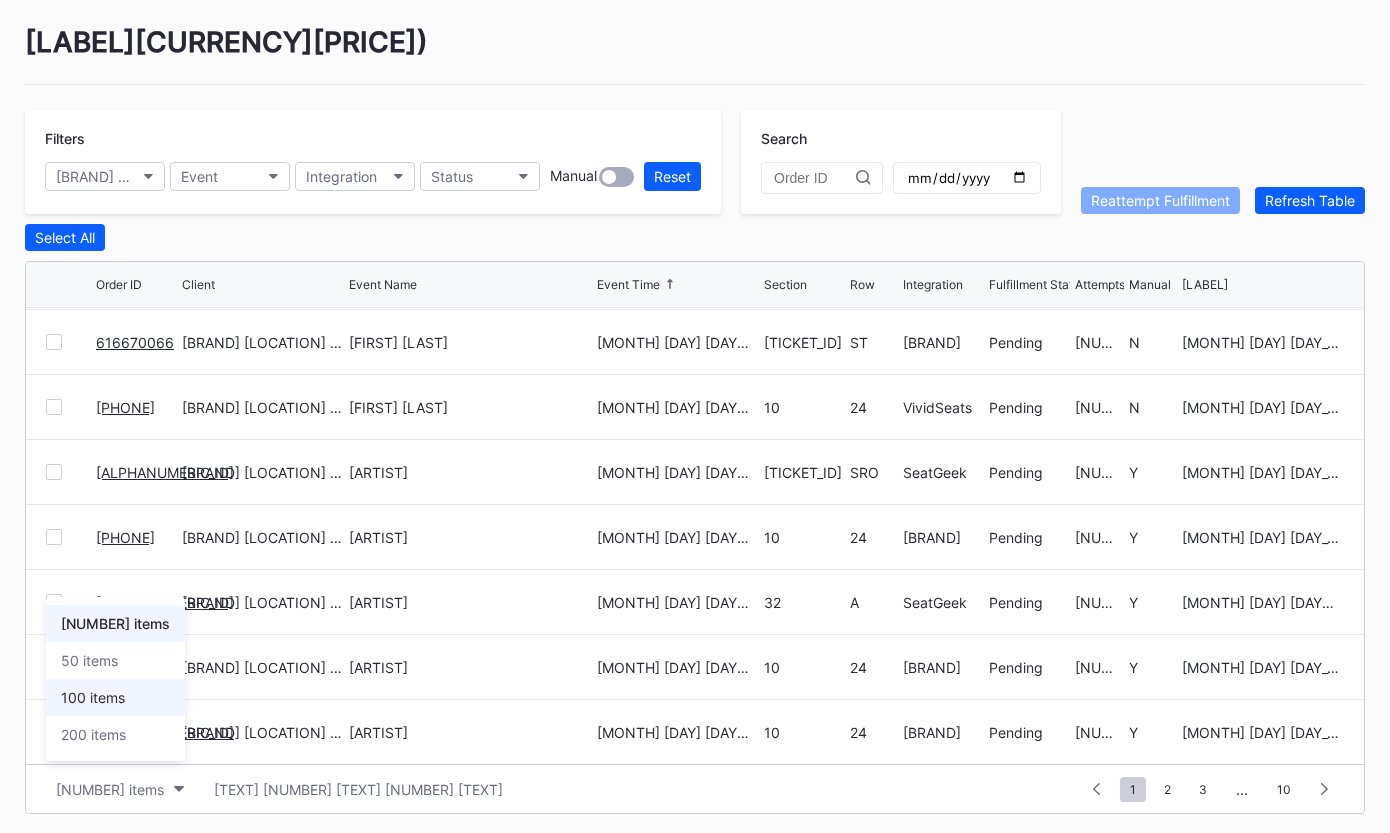 click on "100 items" at bounding box center (89, 660) 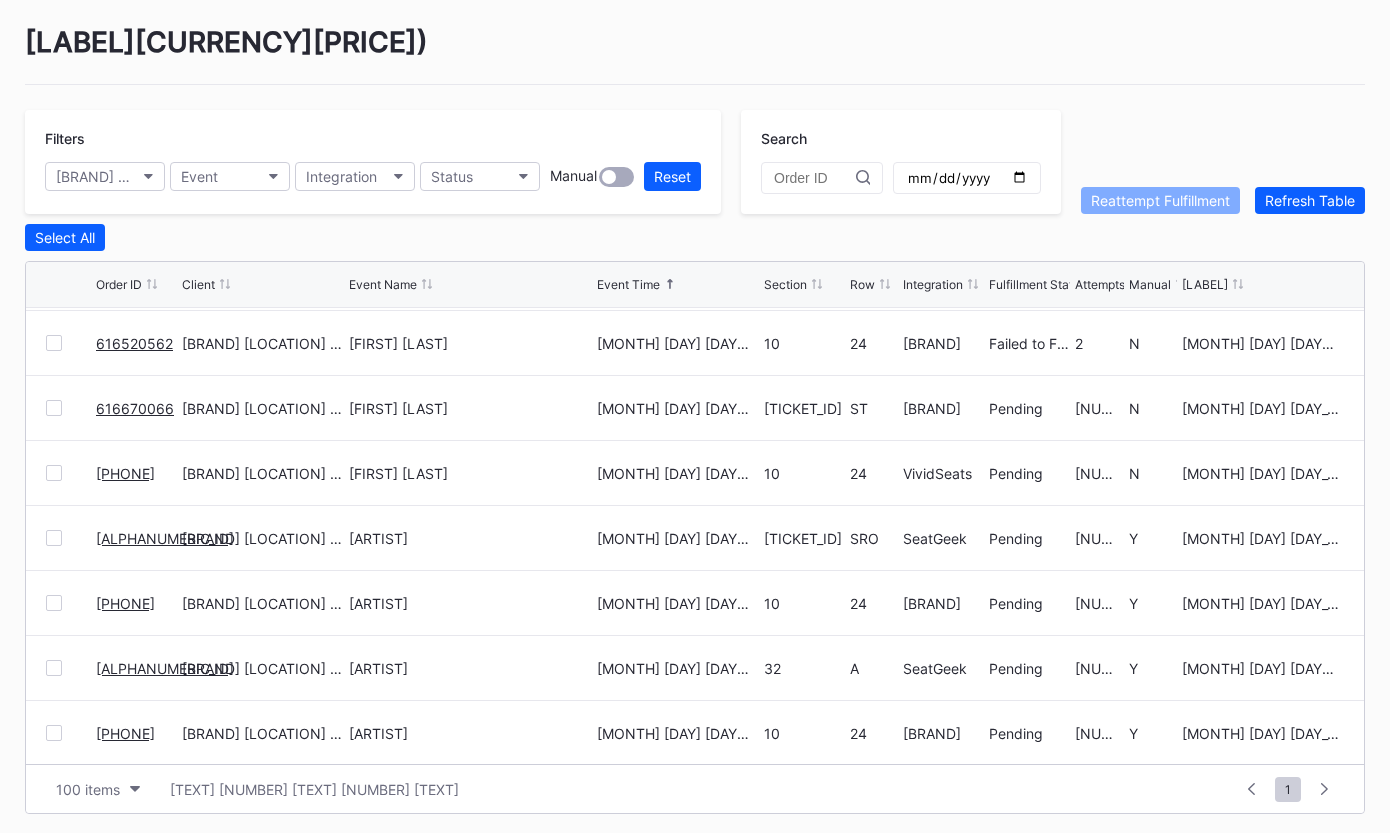 scroll, scrollTop: 0, scrollLeft: 0, axis: both 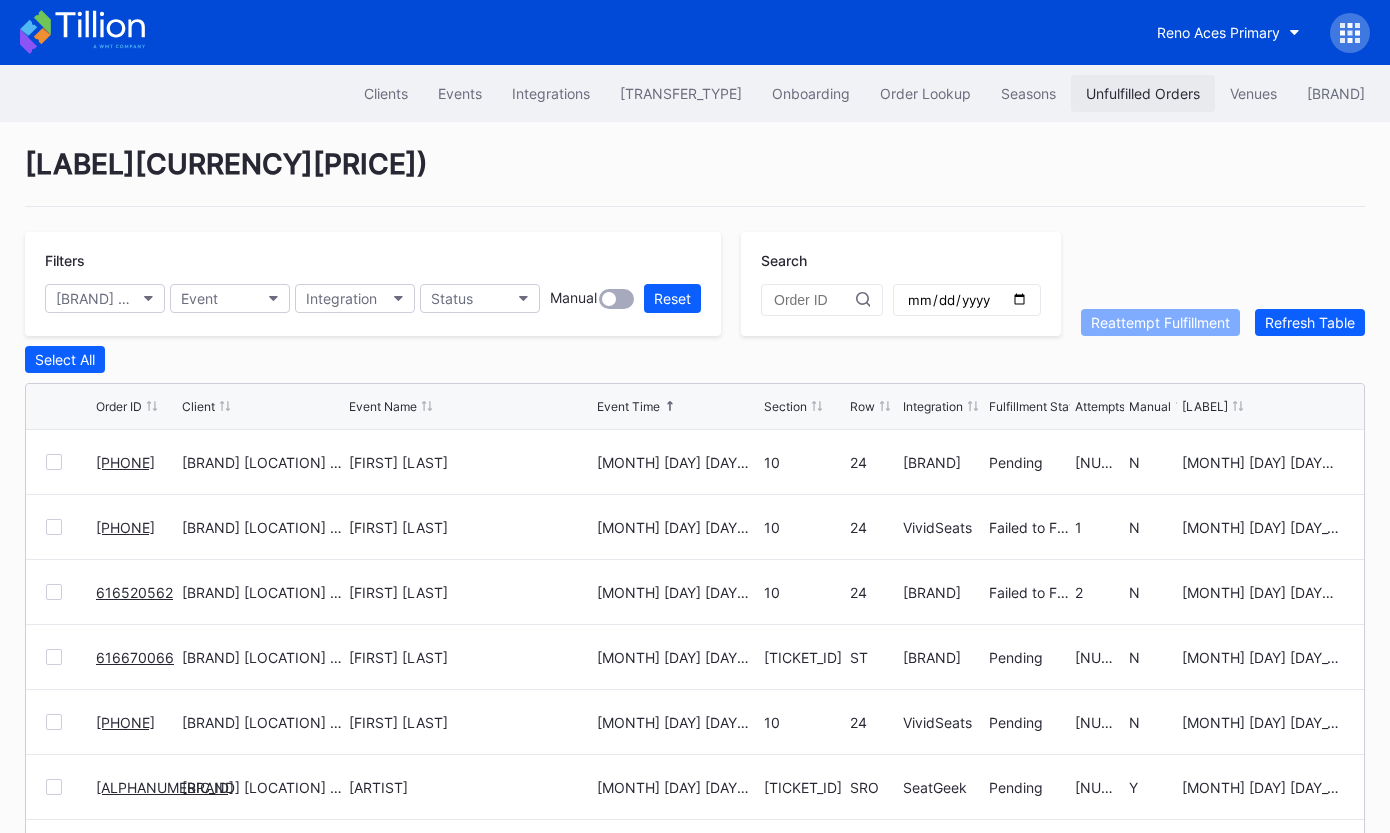 click on "Unfulfilled Orders" at bounding box center (1143, 93) 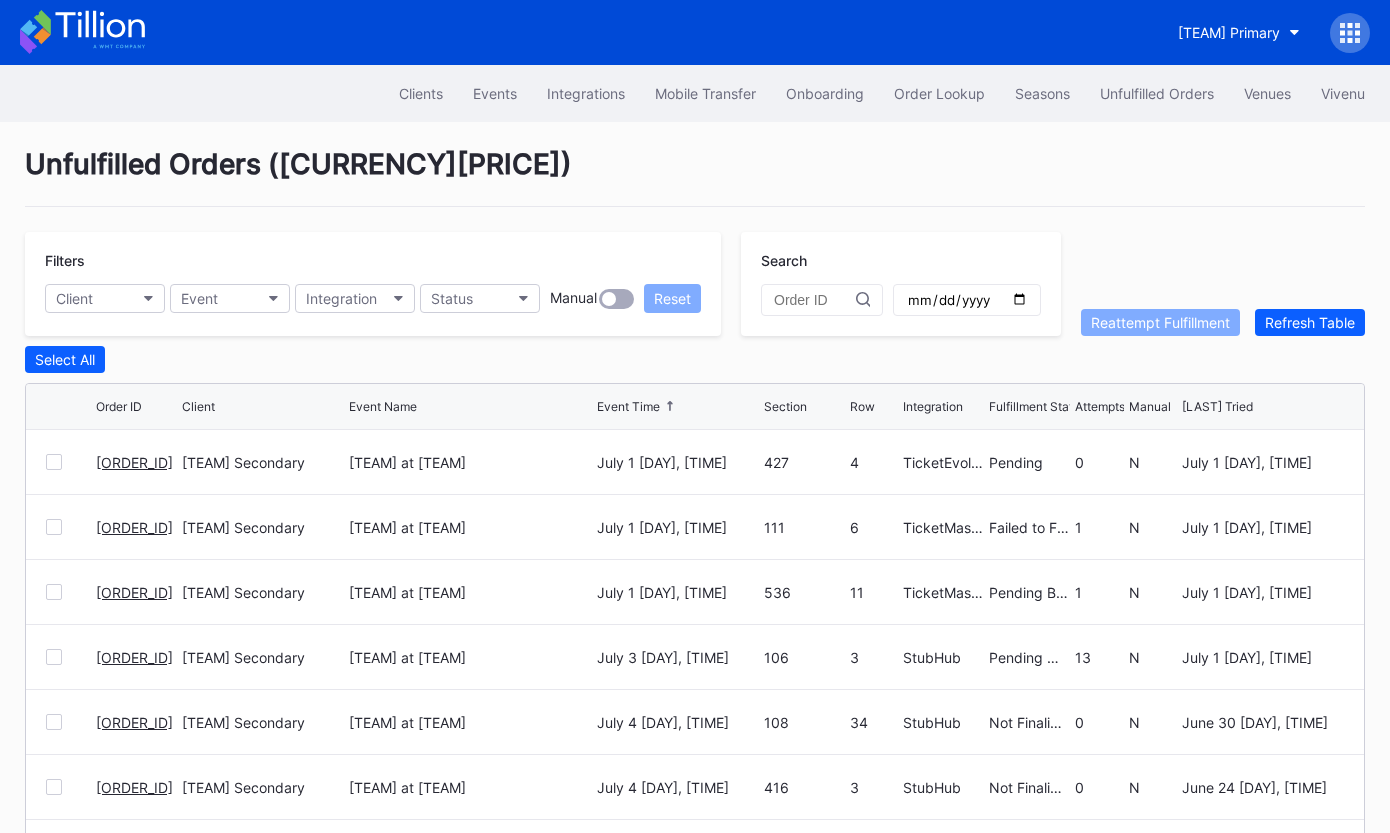 scroll, scrollTop: 0, scrollLeft: 0, axis: both 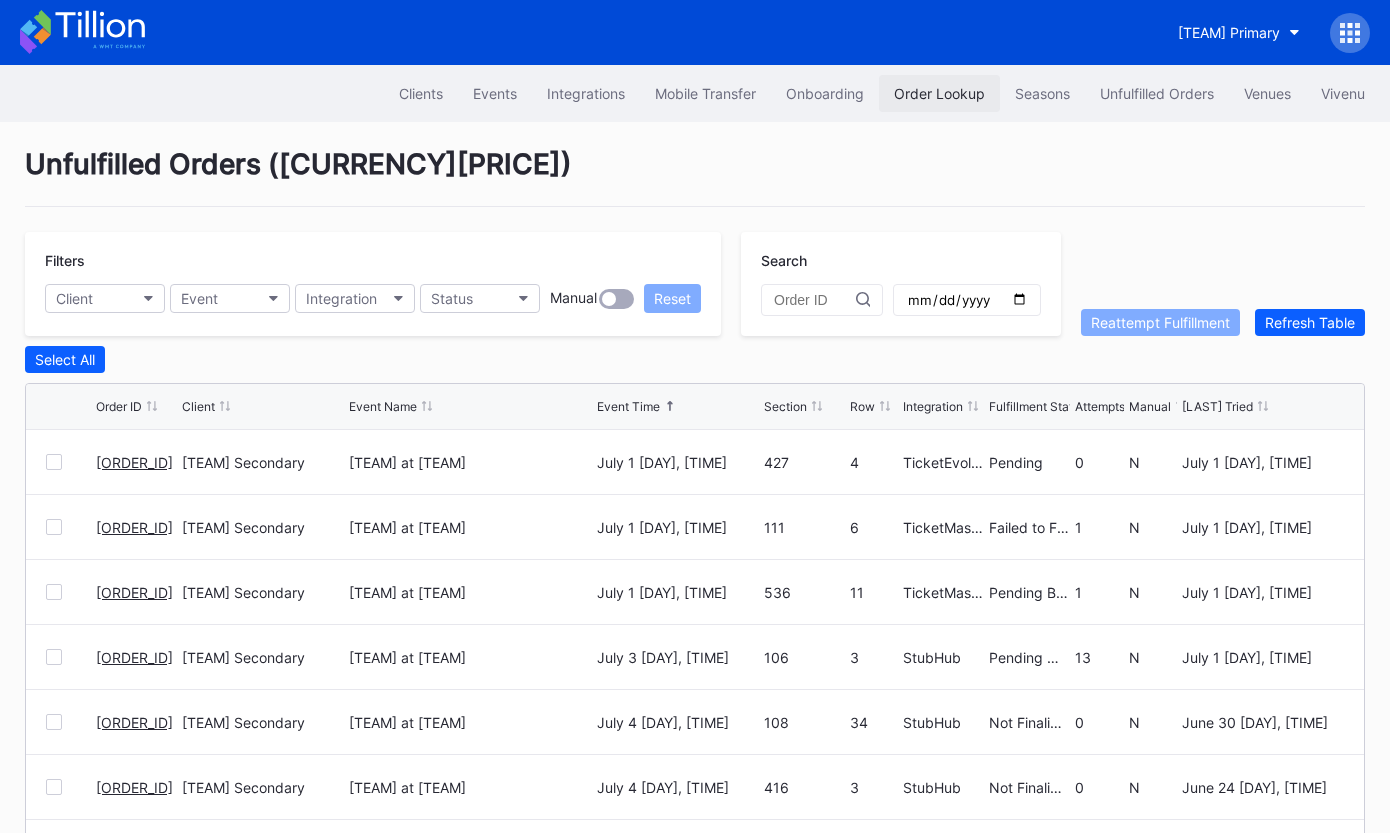 click on "Order Lookup" at bounding box center (939, 93) 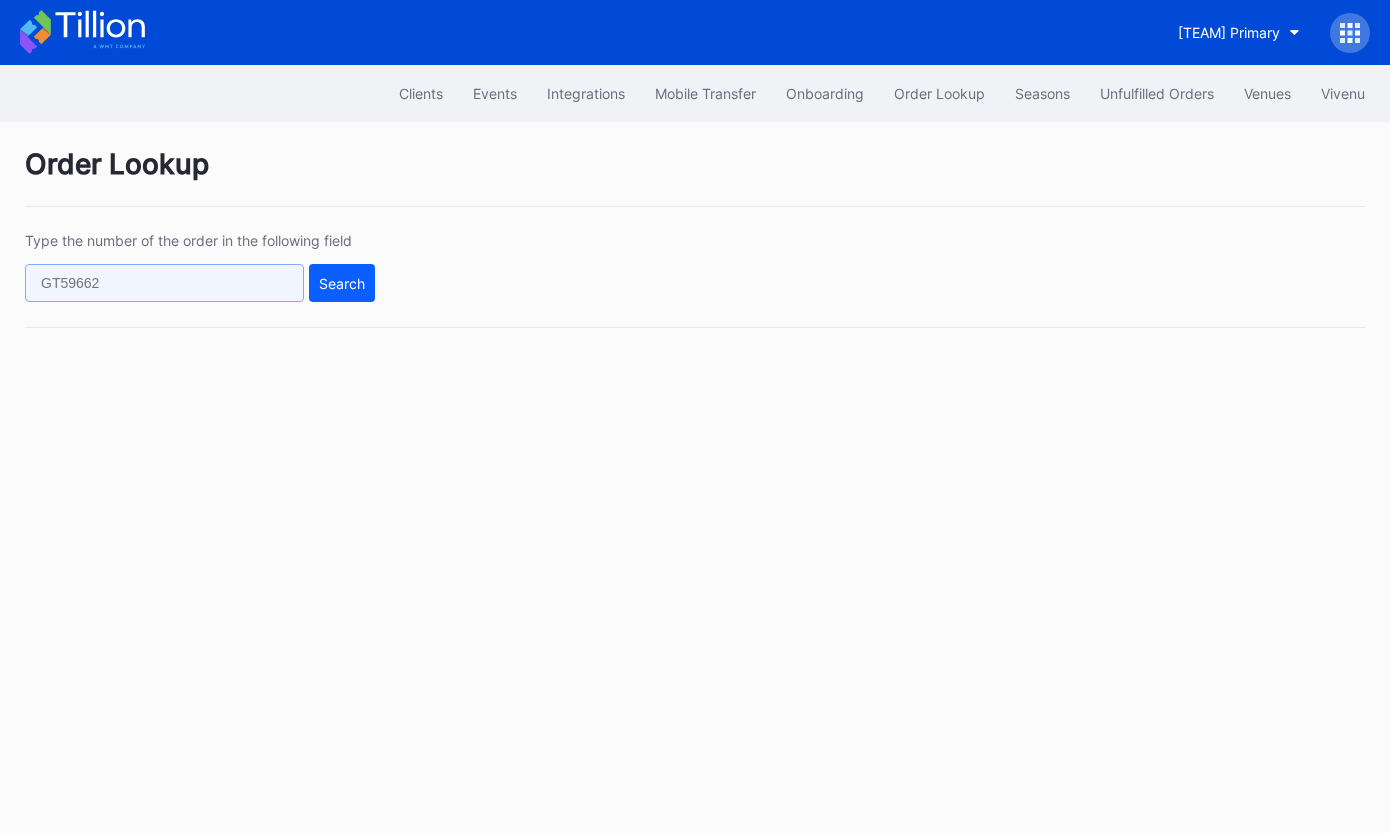 click at bounding box center (164, 283) 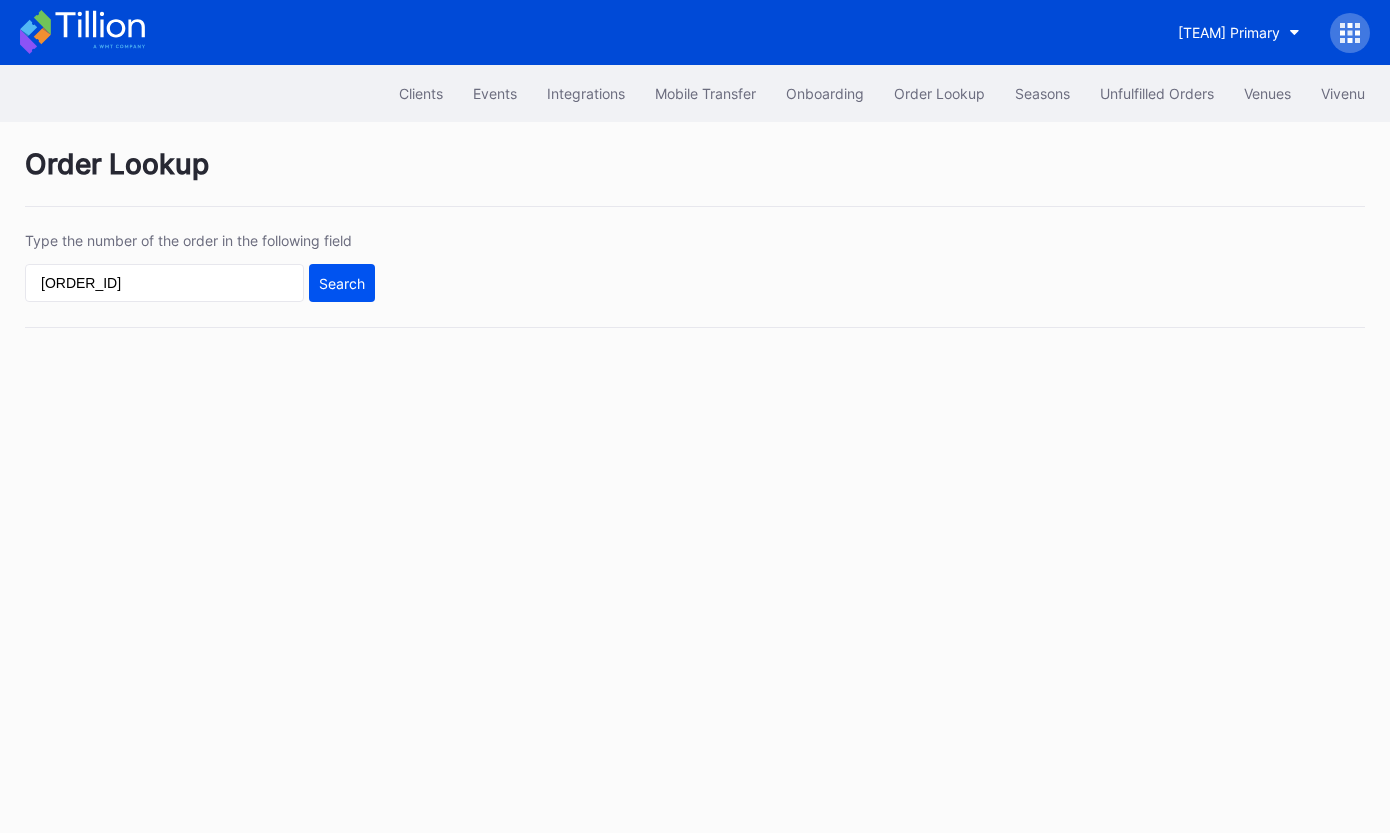 click on "Search" at bounding box center [342, 283] 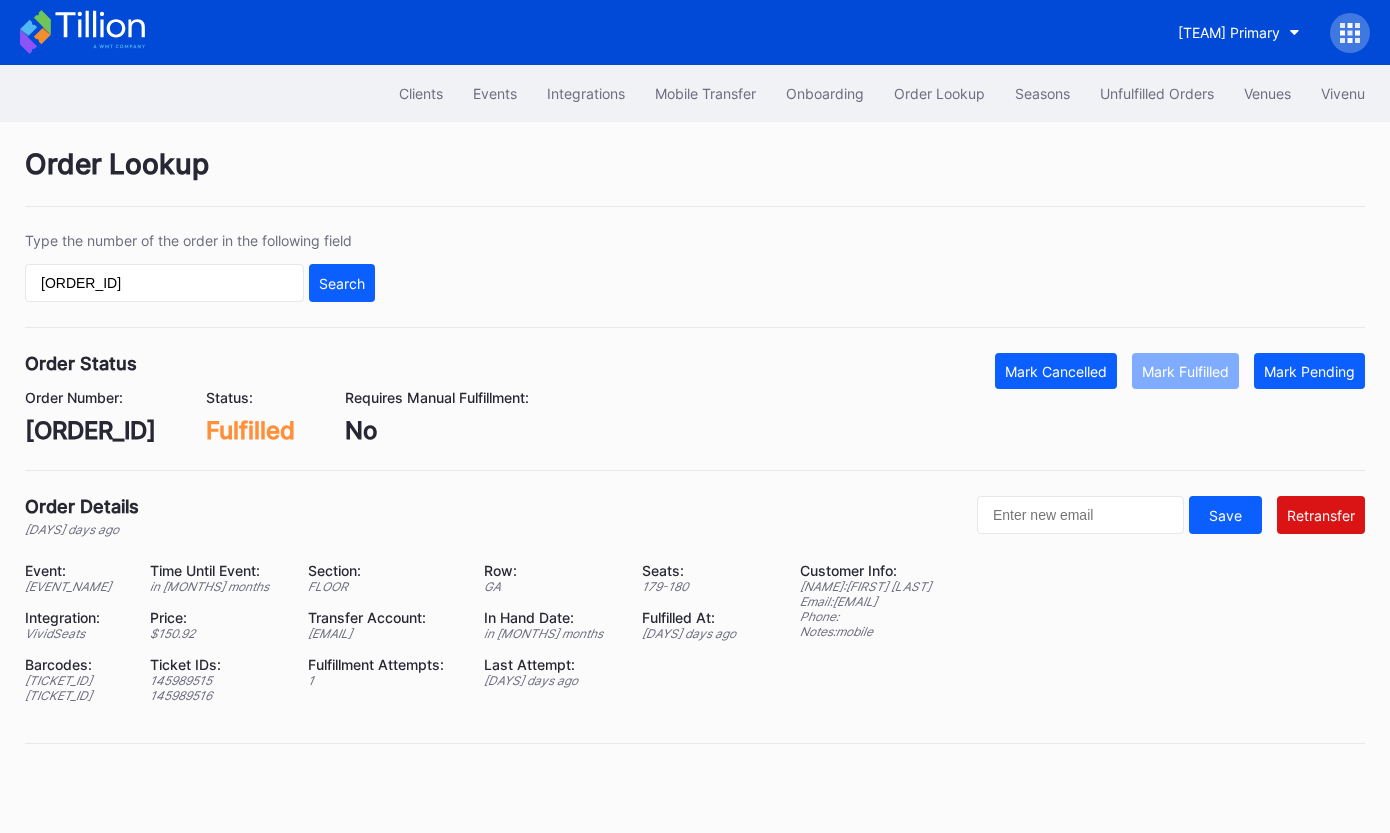 click on "epcbaseball3@eventdynamic.com" at bounding box center (75, 586) 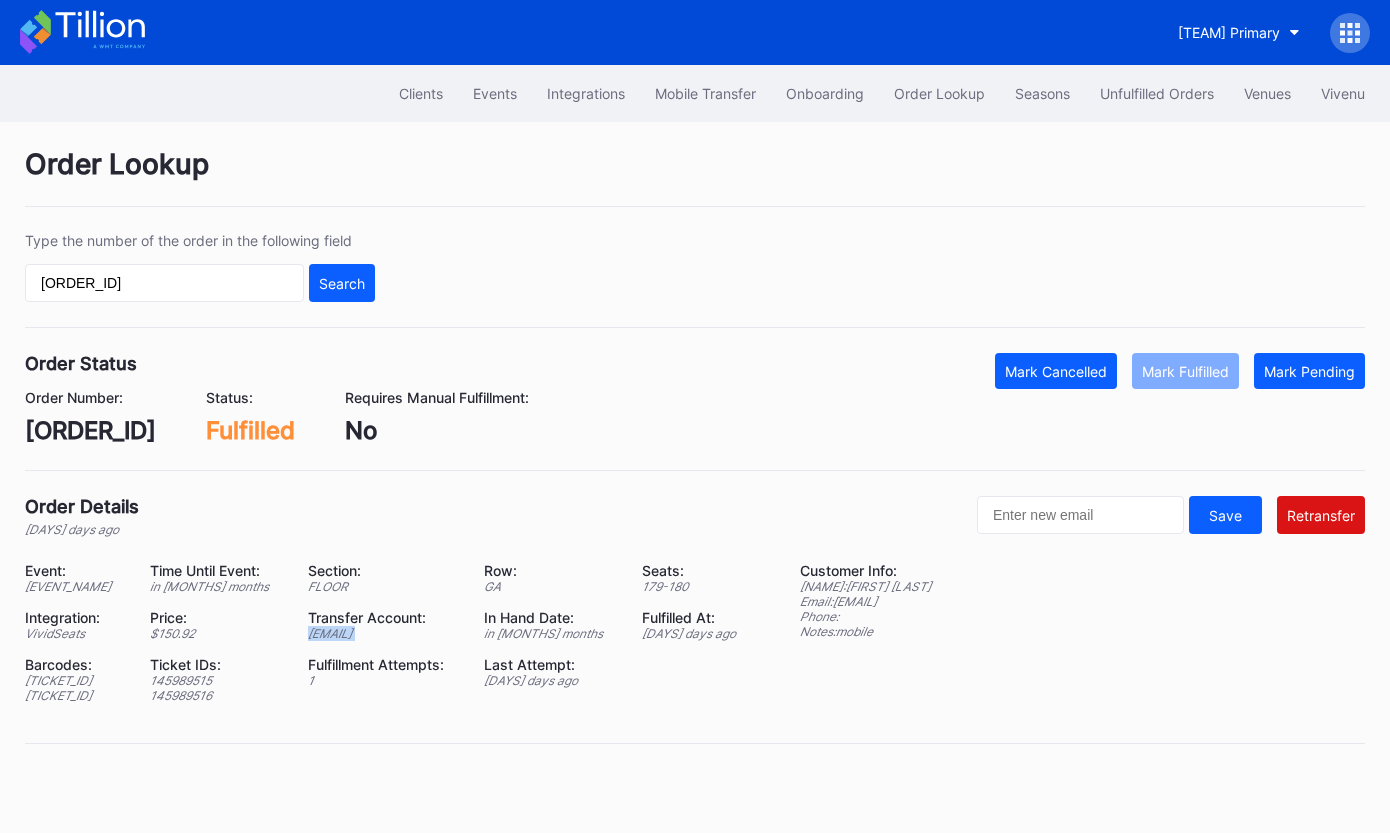 click on "epcbaseball3@eventdynamic.com" at bounding box center [75, 586] 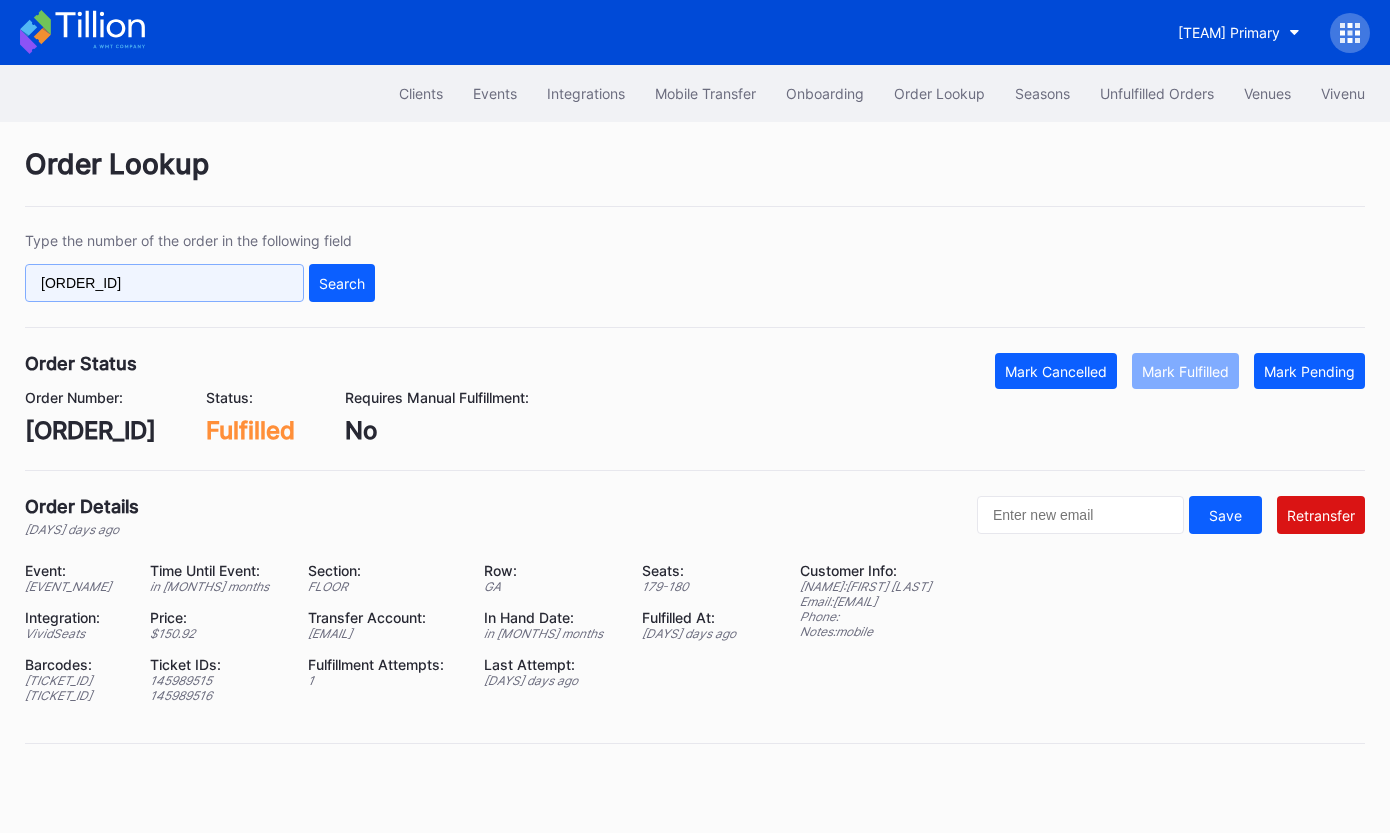 click on "74005859" at bounding box center [164, 283] 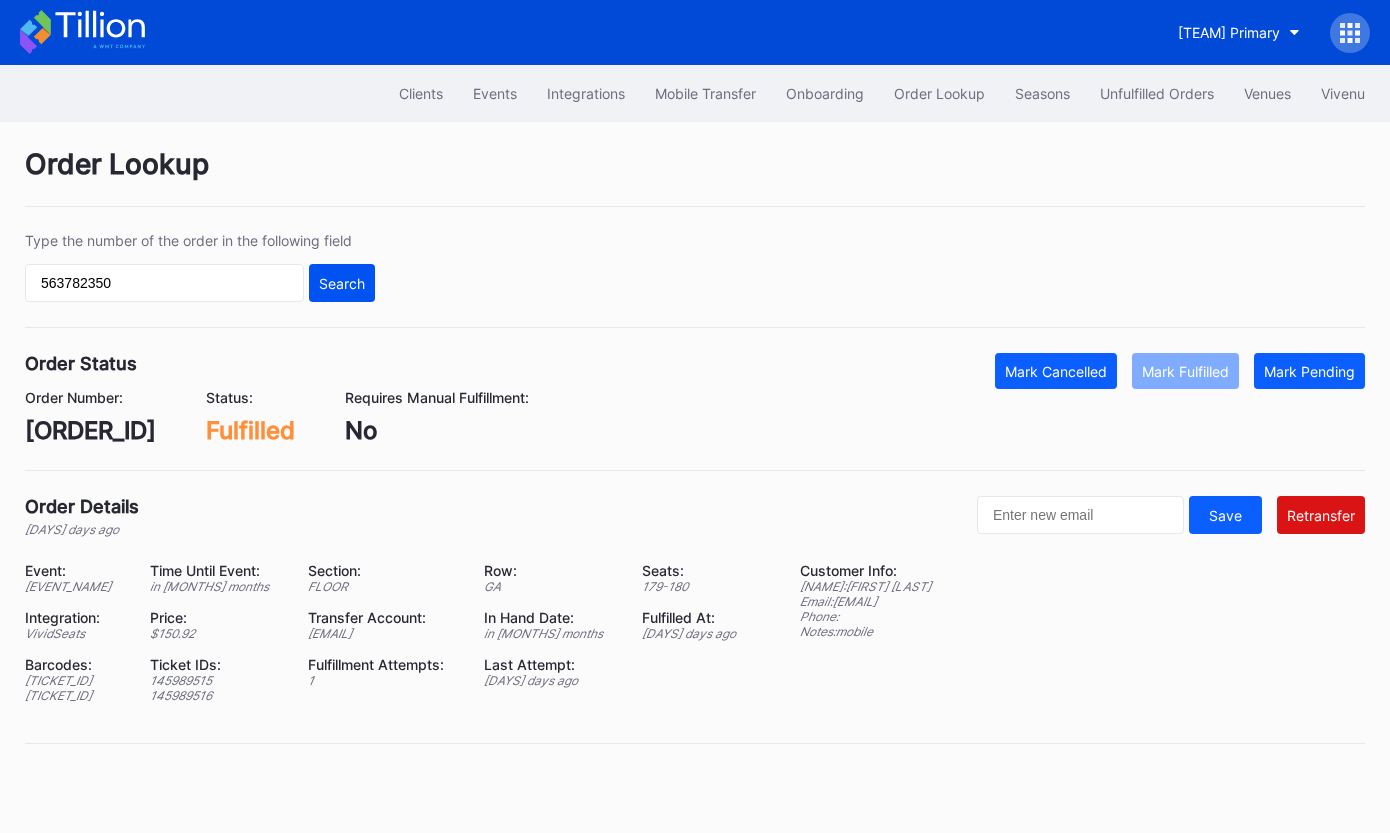 click on "Search" at bounding box center (342, 283) 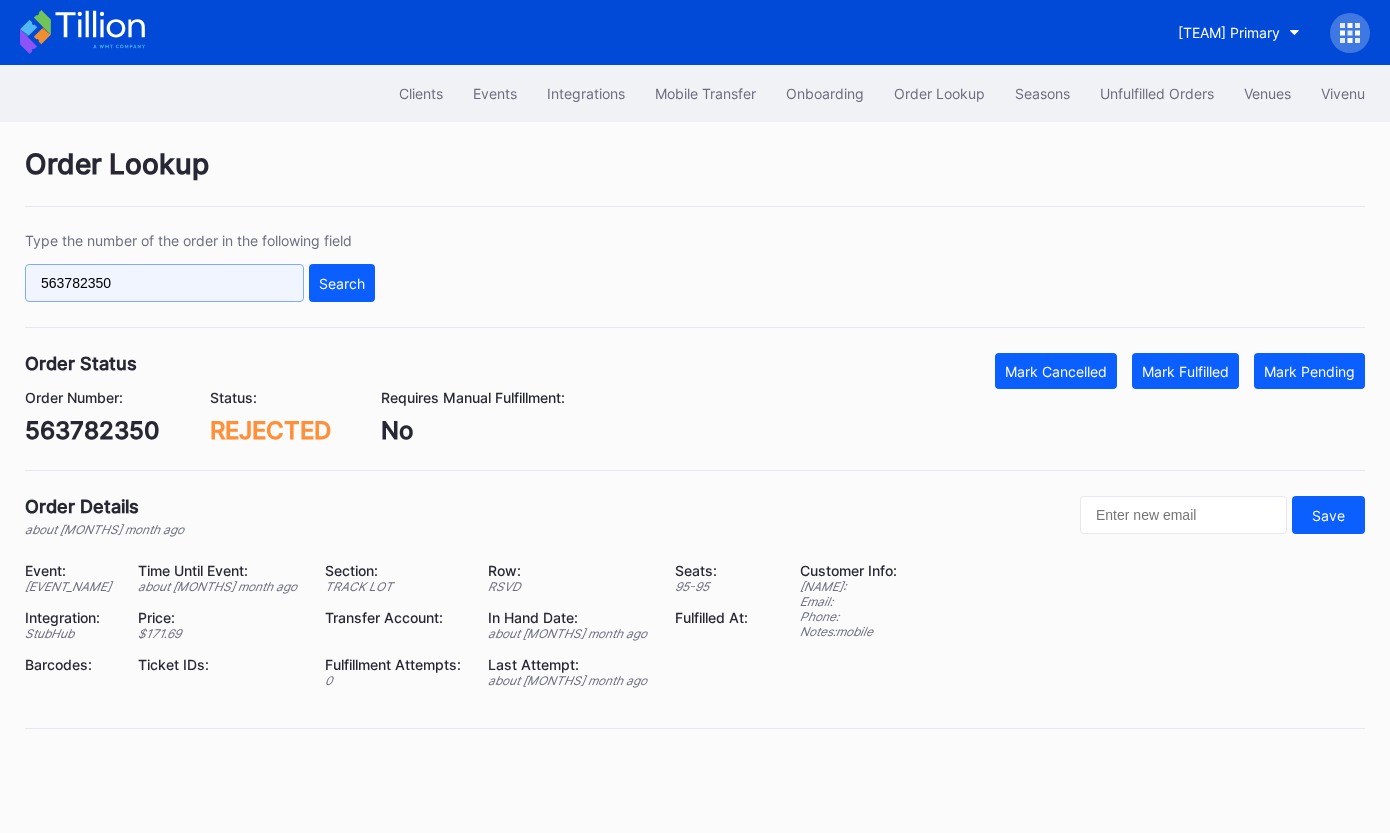 click on "563782350" at bounding box center (164, 283) 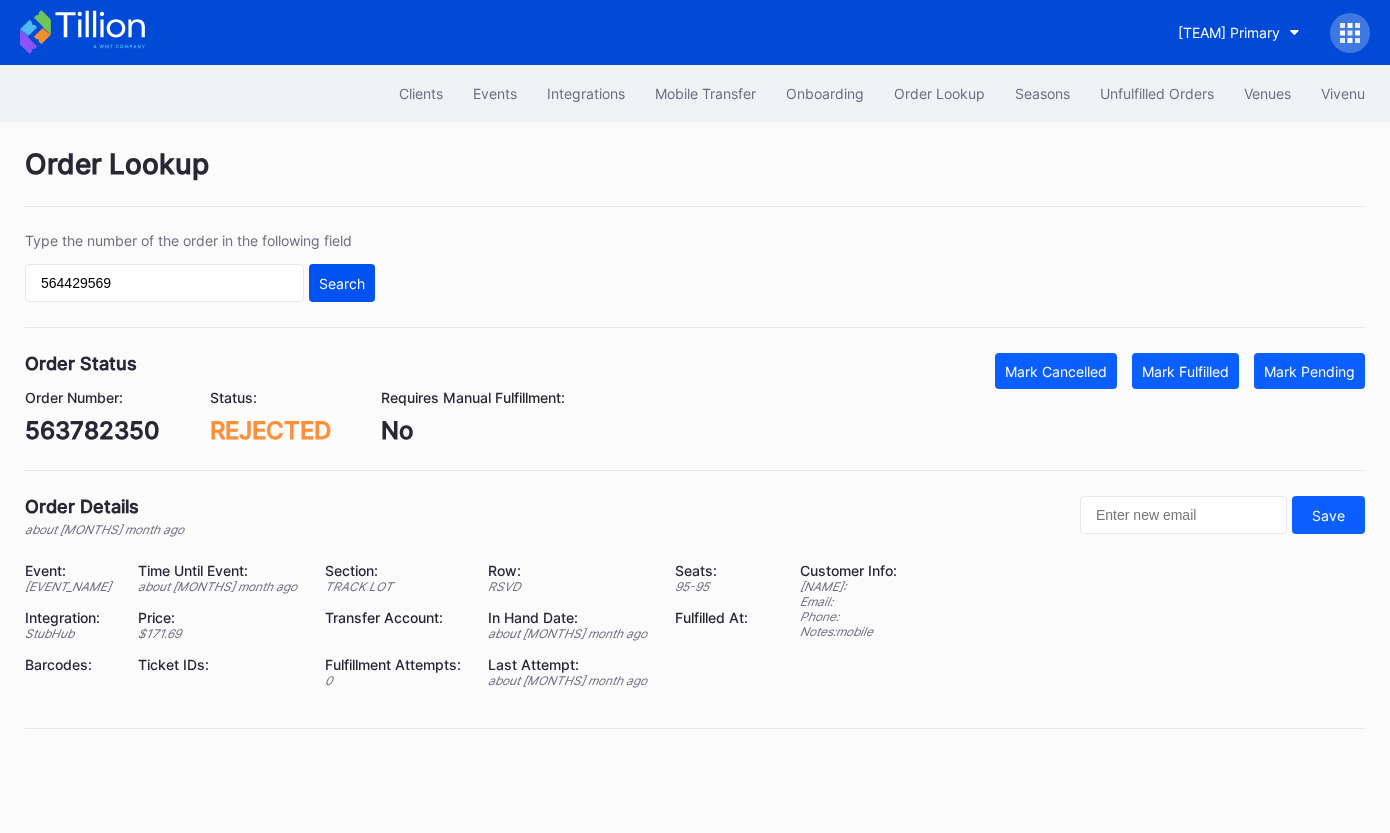 click on "Search" at bounding box center (342, 283) 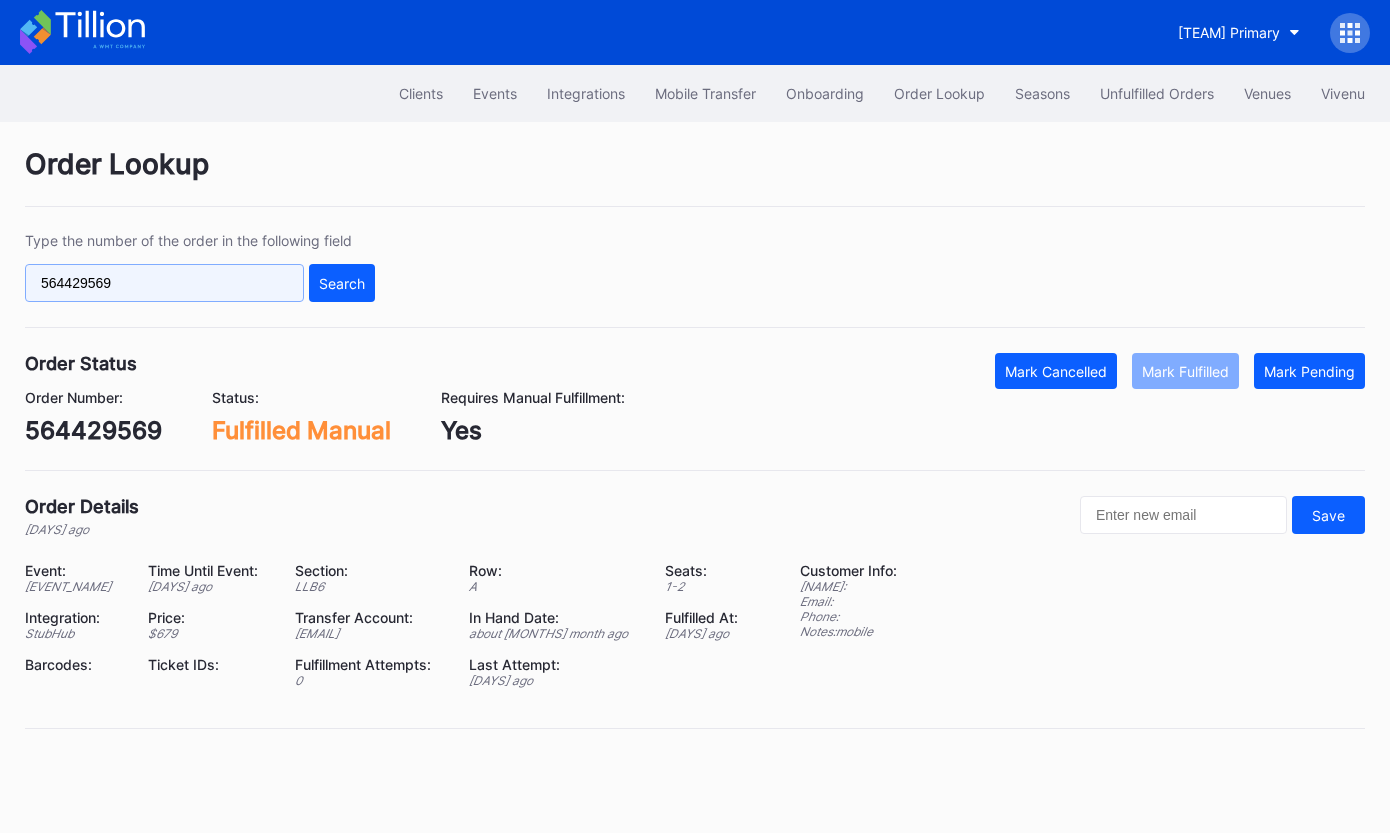 click on "564429569" at bounding box center (164, 283) 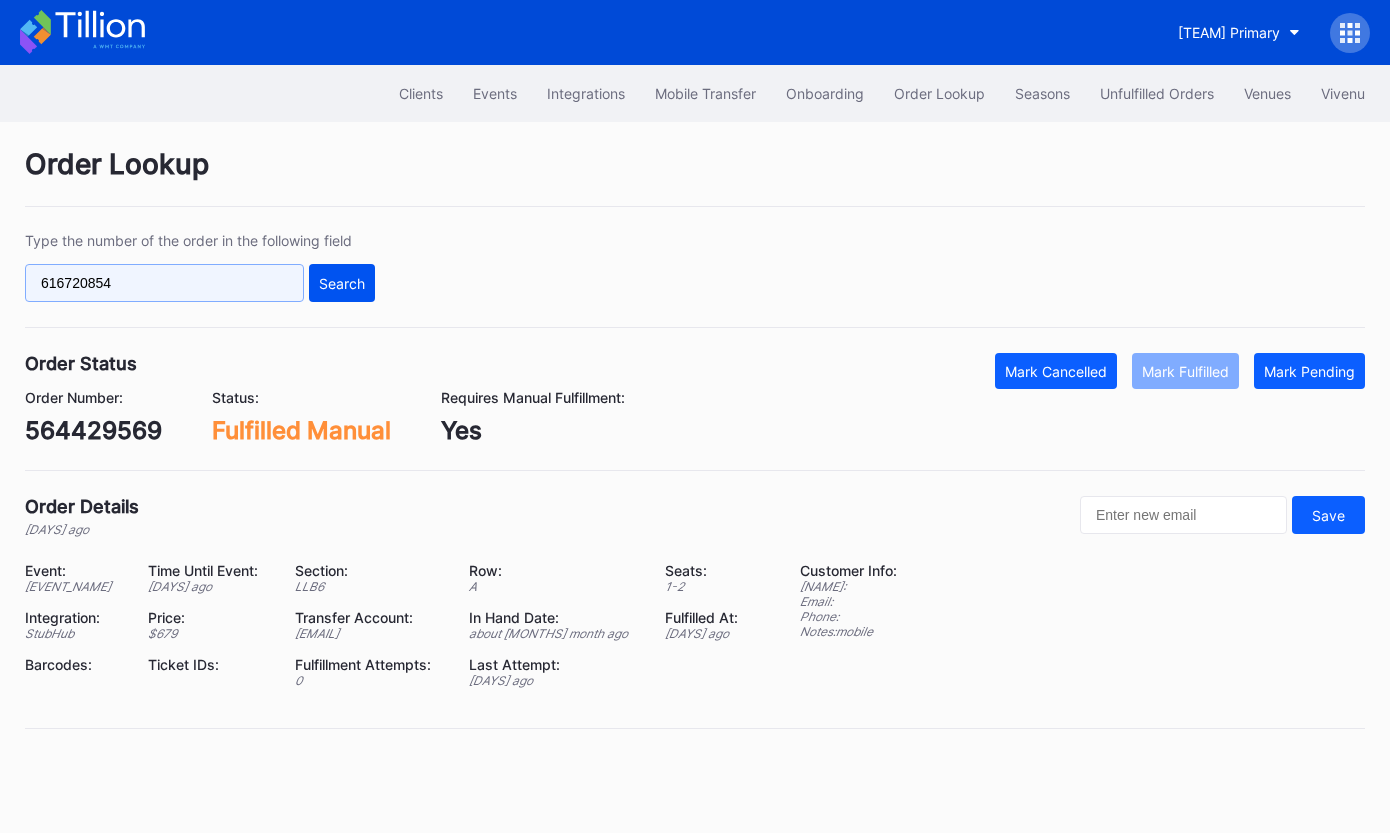 type on "616720854" 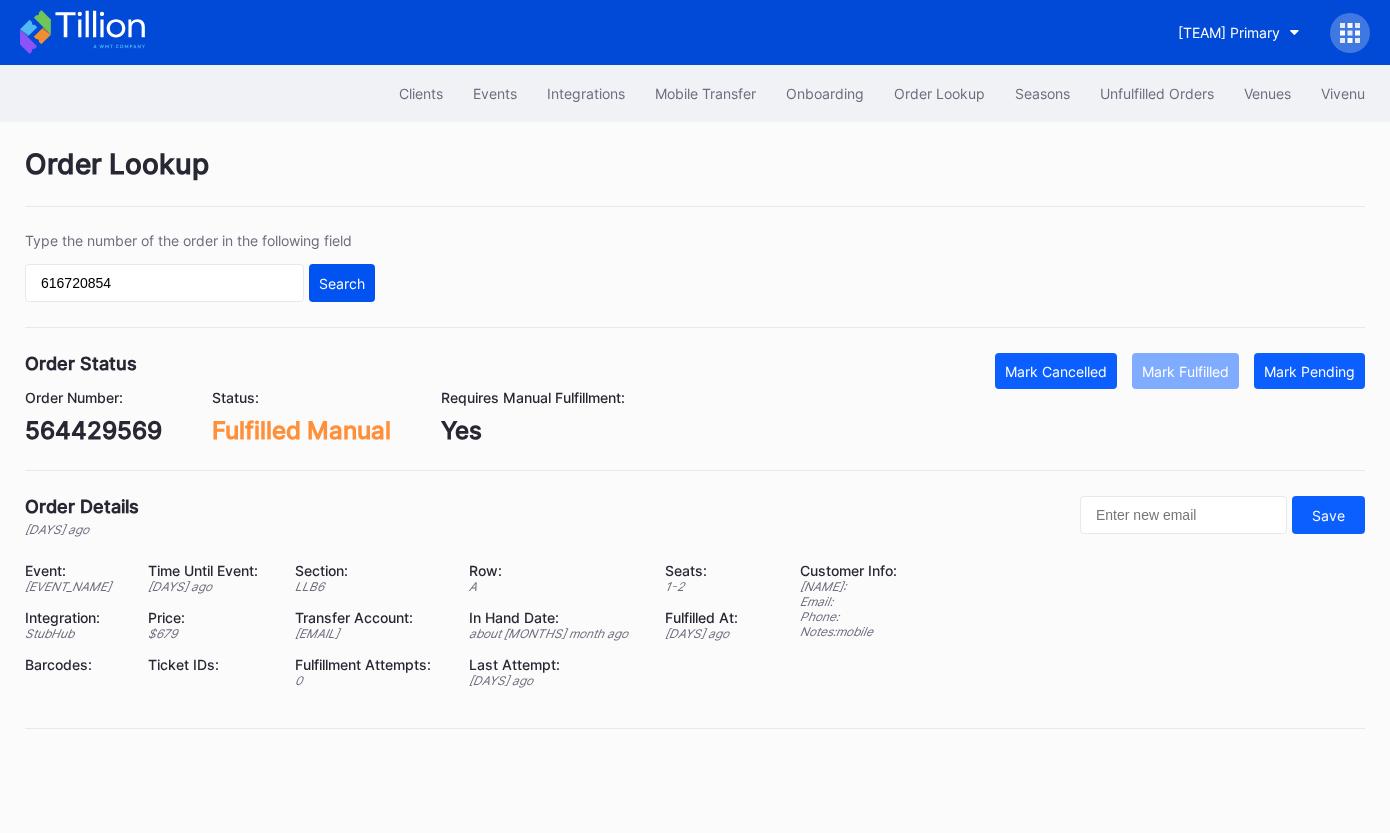 click on "Search" at bounding box center [342, 283] 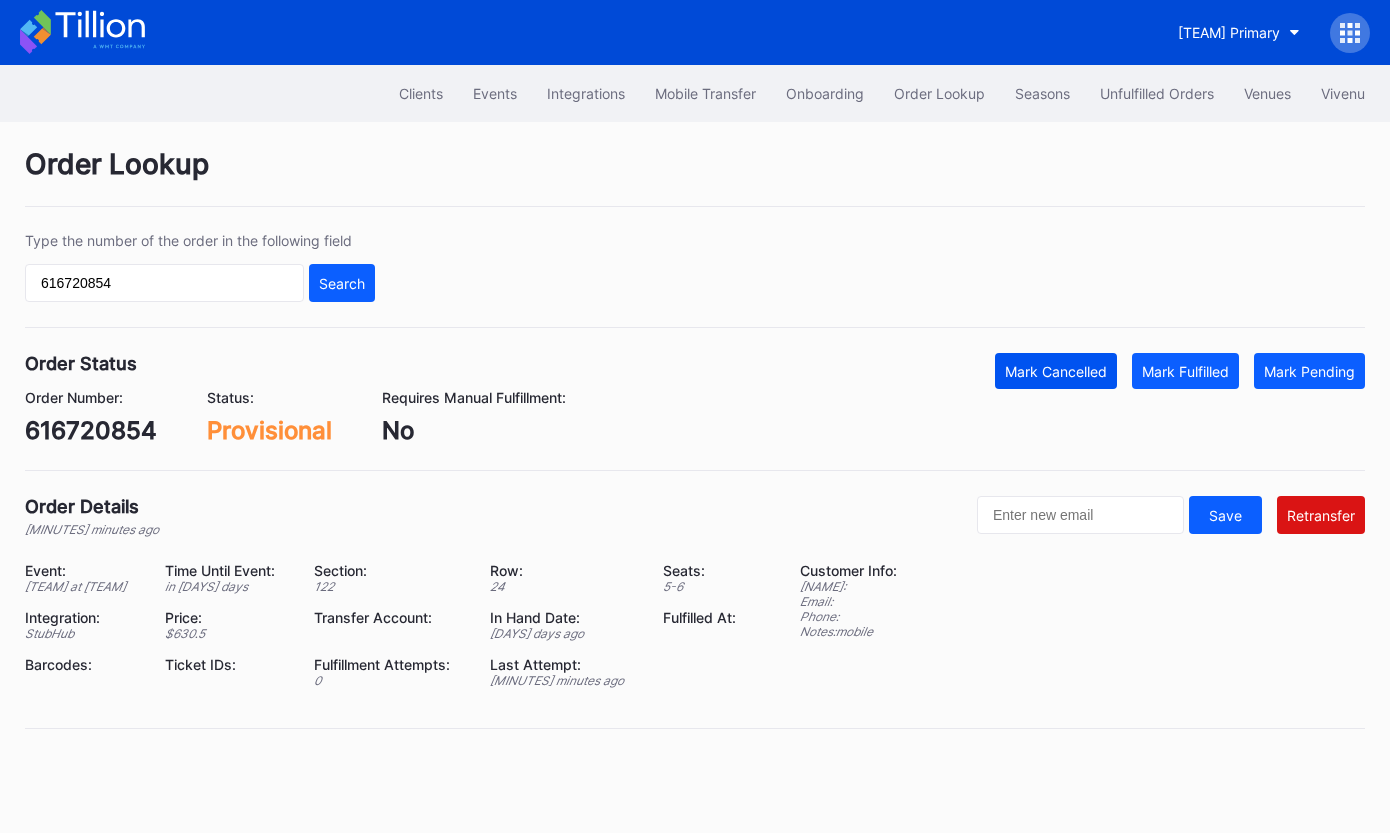 click on "[ACTION]" at bounding box center (1056, 371) 